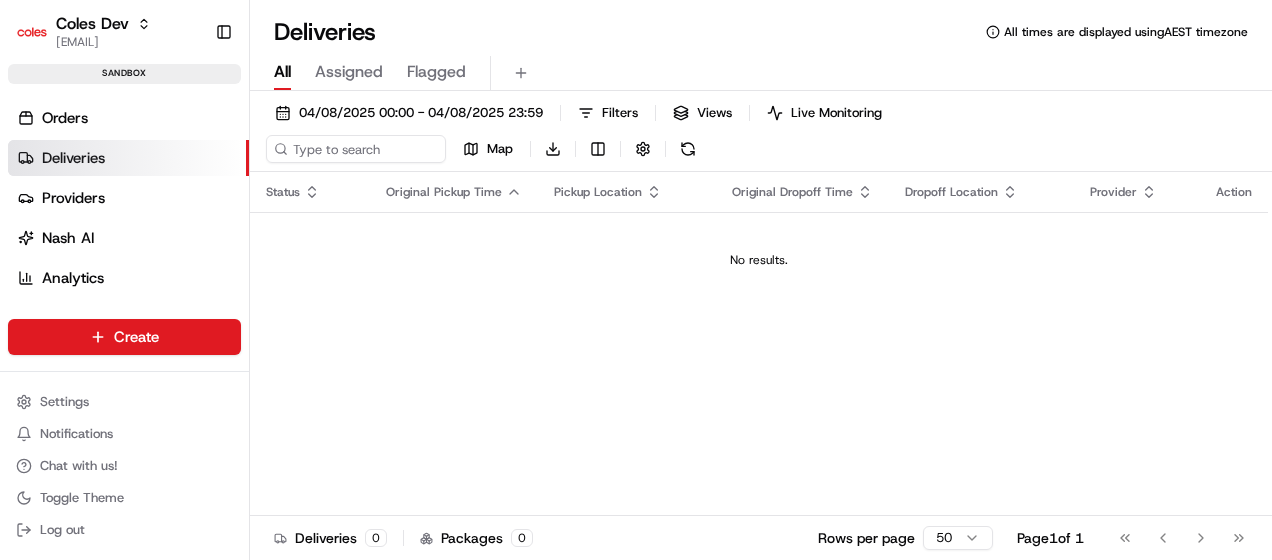 scroll, scrollTop: 0, scrollLeft: 0, axis: both 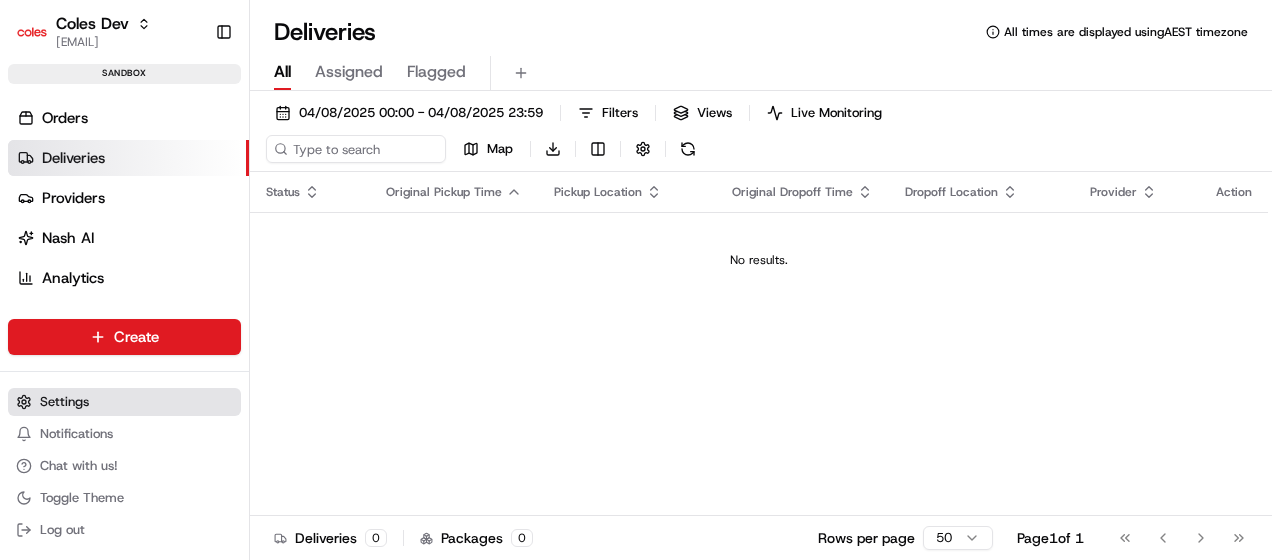 click on "Settings" at bounding box center [124, 402] 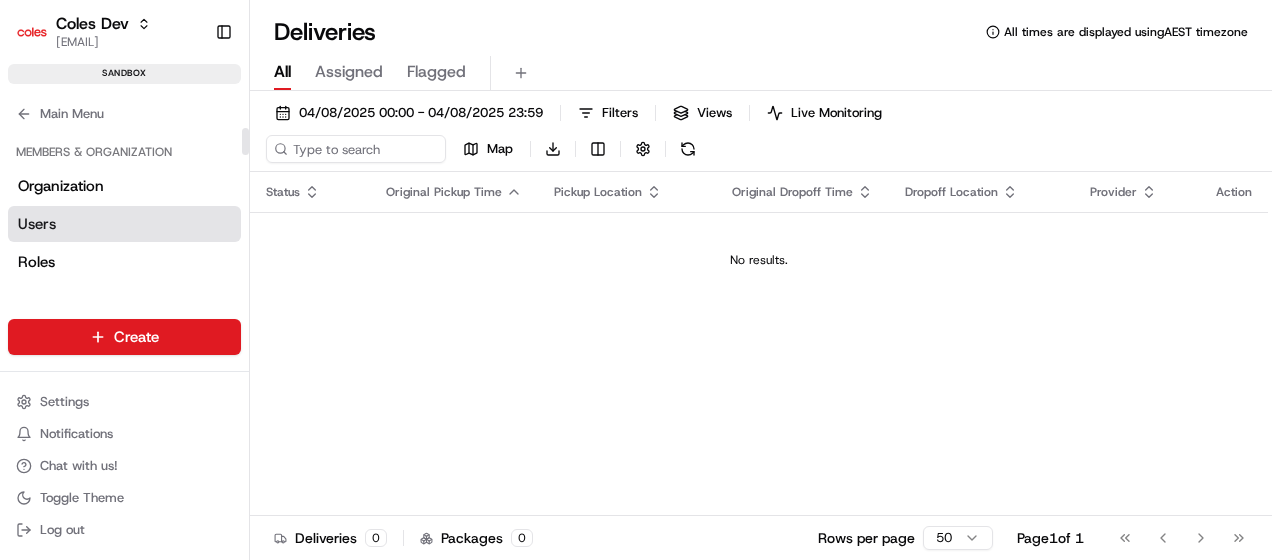 click on "Users" at bounding box center (37, 224) 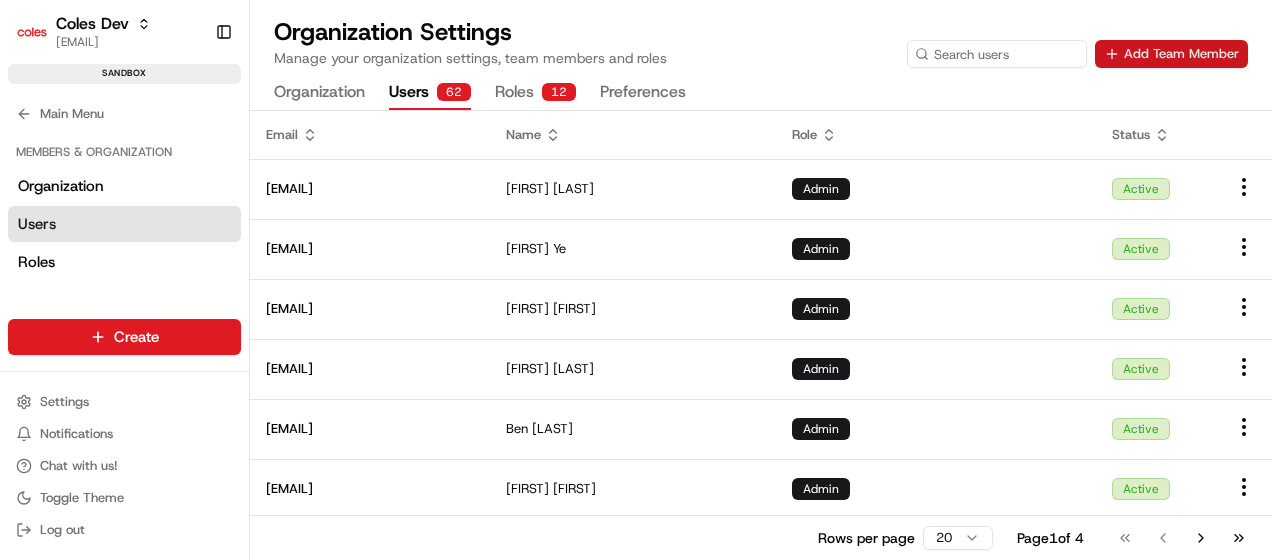 click on "Add Team Member" at bounding box center [1171, 54] 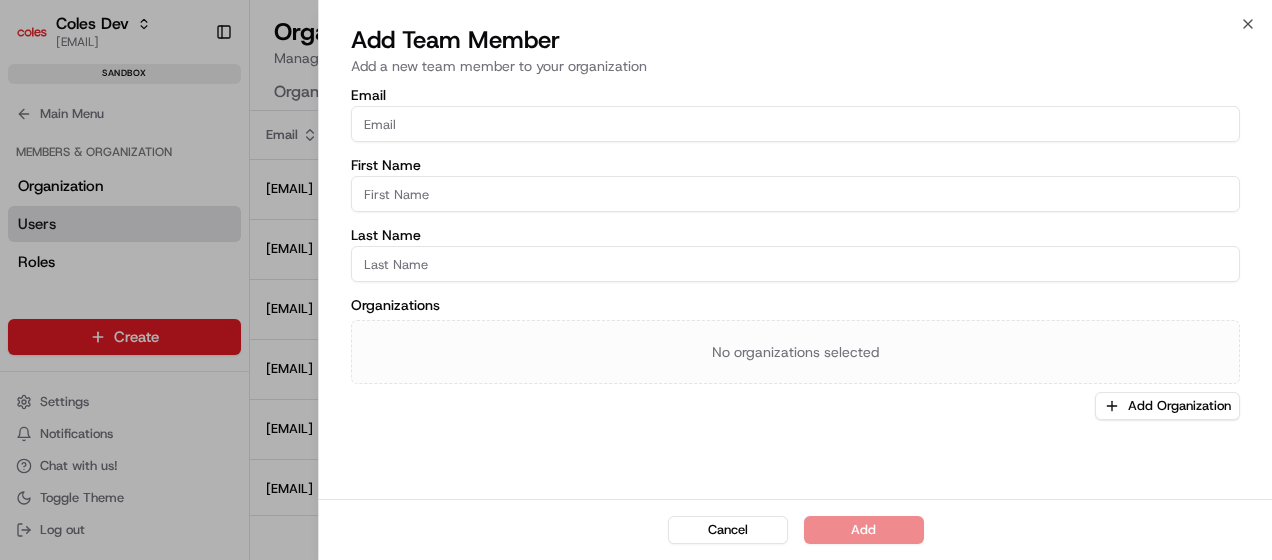 click on "Email" at bounding box center [795, 124] 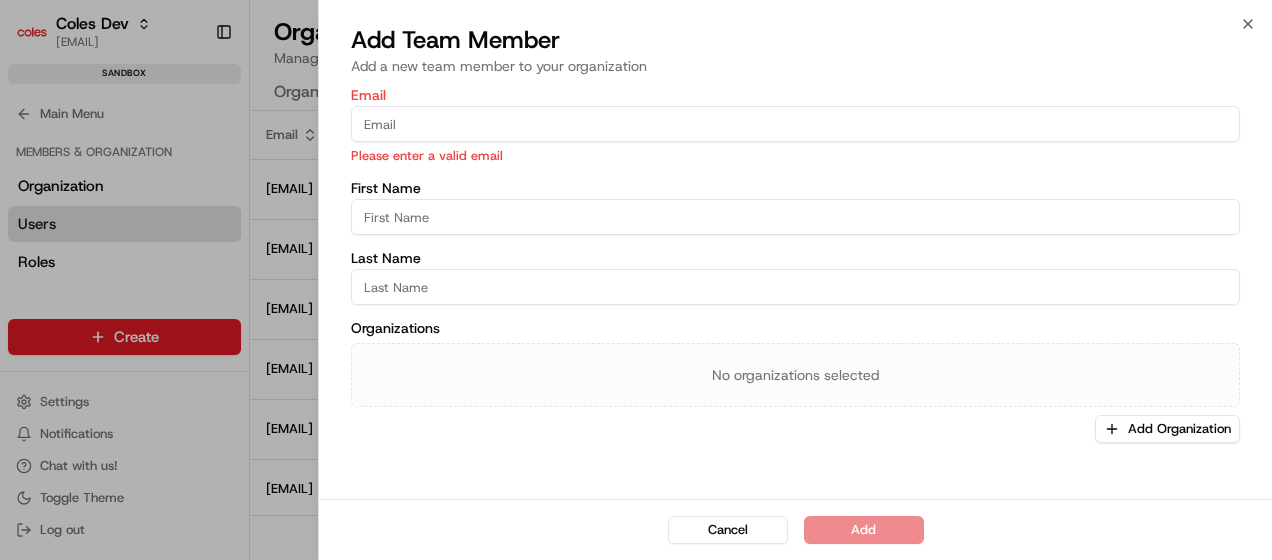 paste on "mailto:[EMAIL]" 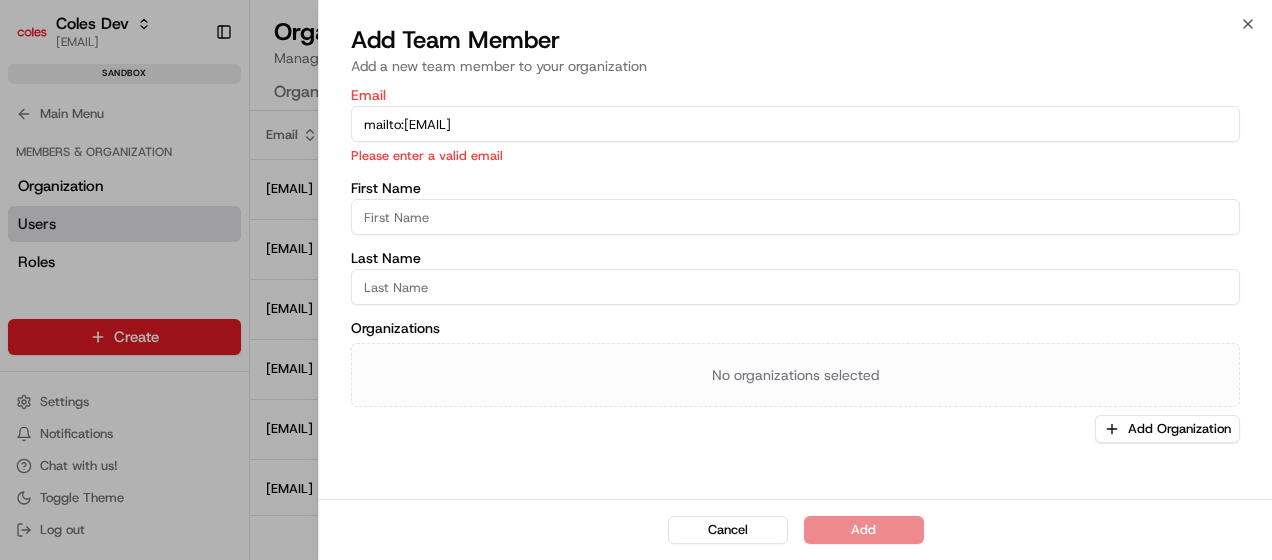 drag, startPoint x: 399, startPoint y: 128, endPoint x: 314, endPoint y: 132, distance: 85.09406 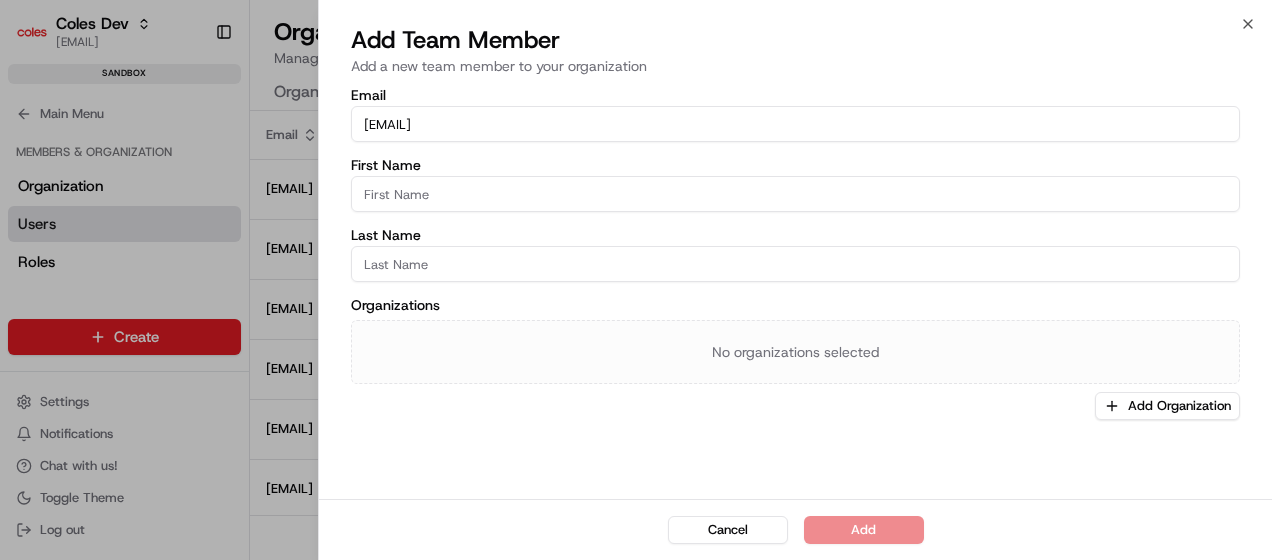 click on "[EMAIL]" at bounding box center [795, 124] 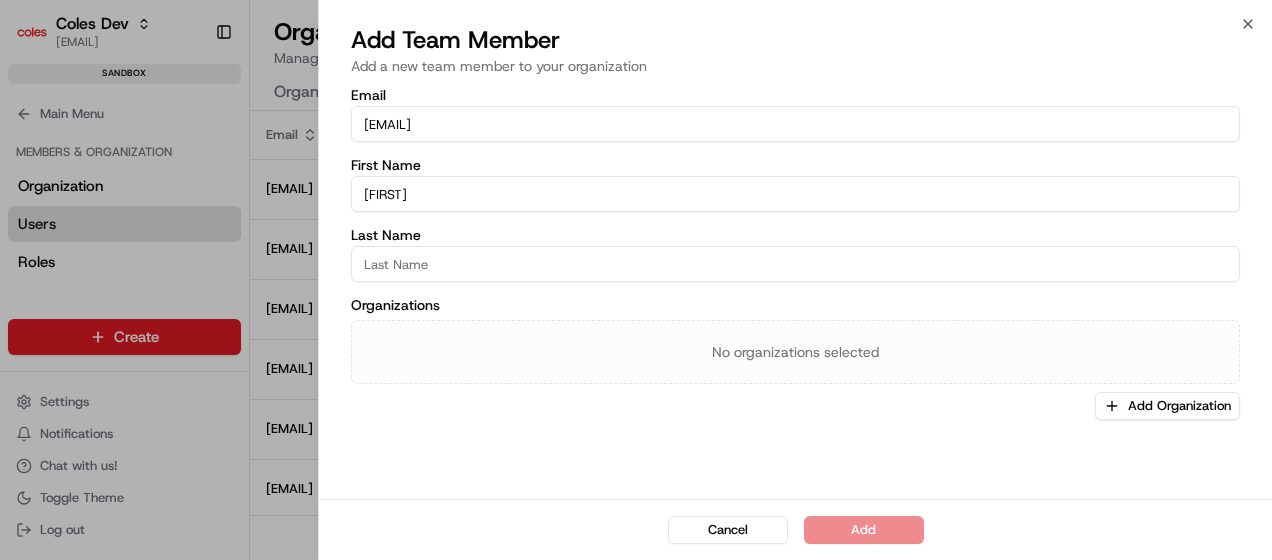 type on "[FIRST]" 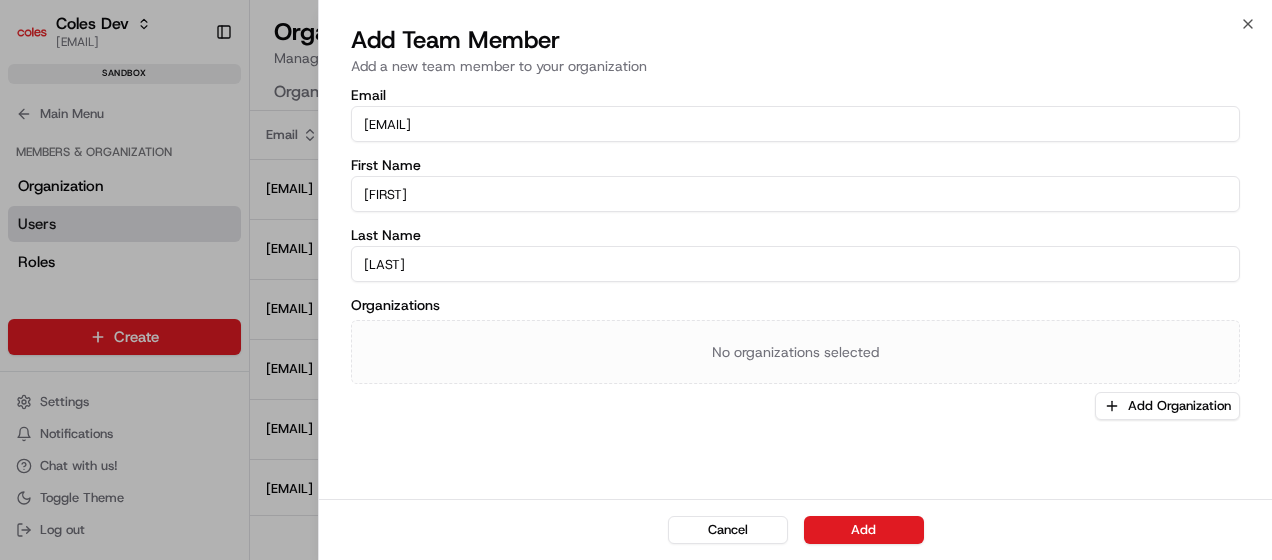 type on "[LAST]" 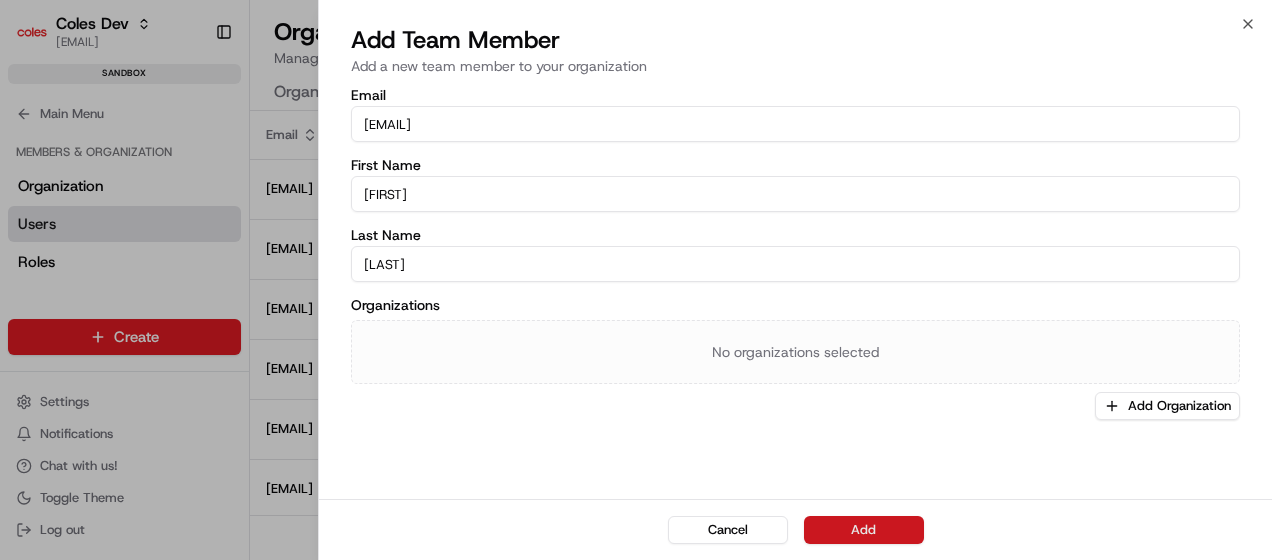 click on "Add" at bounding box center [864, 530] 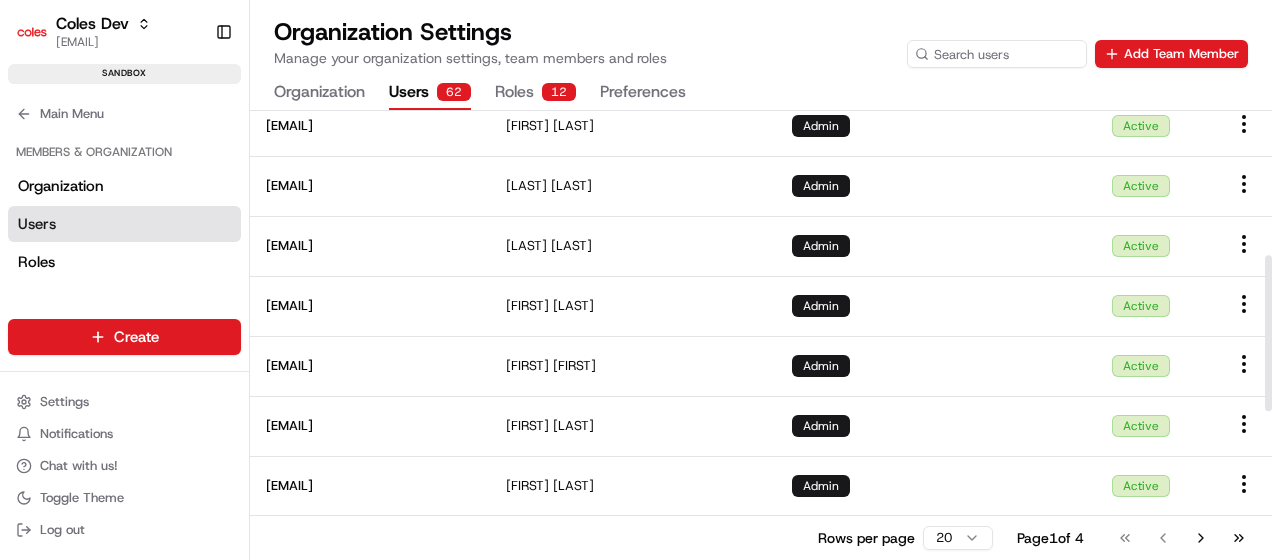scroll, scrollTop: 0, scrollLeft: 0, axis: both 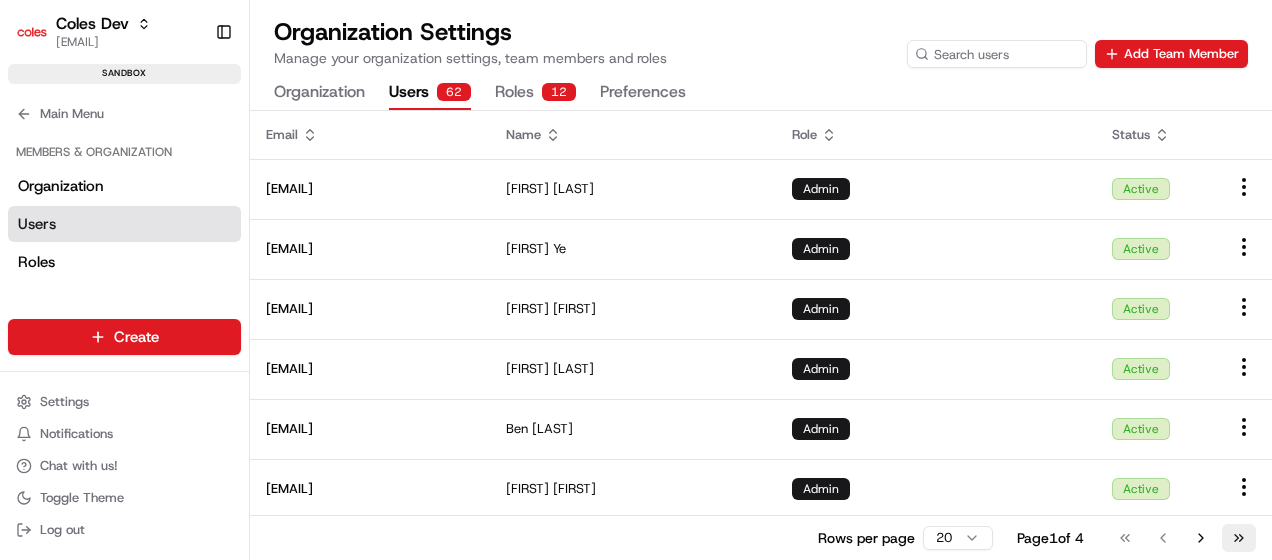 click on "Go to last page" at bounding box center (1239, 538) 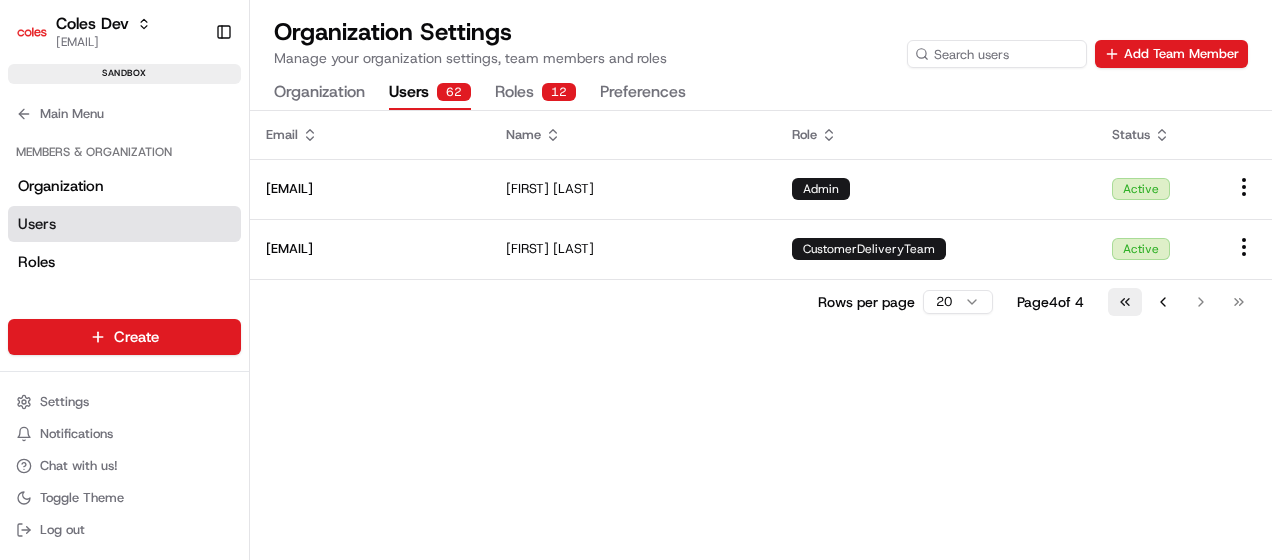 click on "Go to first page" at bounding box center (1125, 302) 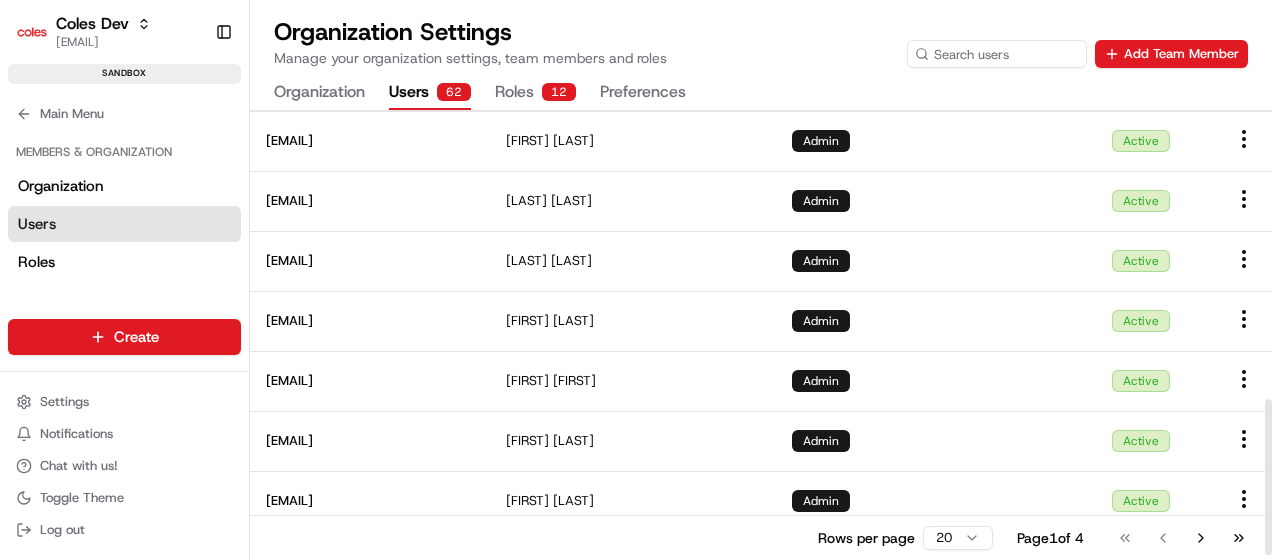 scroll, scrollTop: 843, scrollLeft: 0, axis: vertical 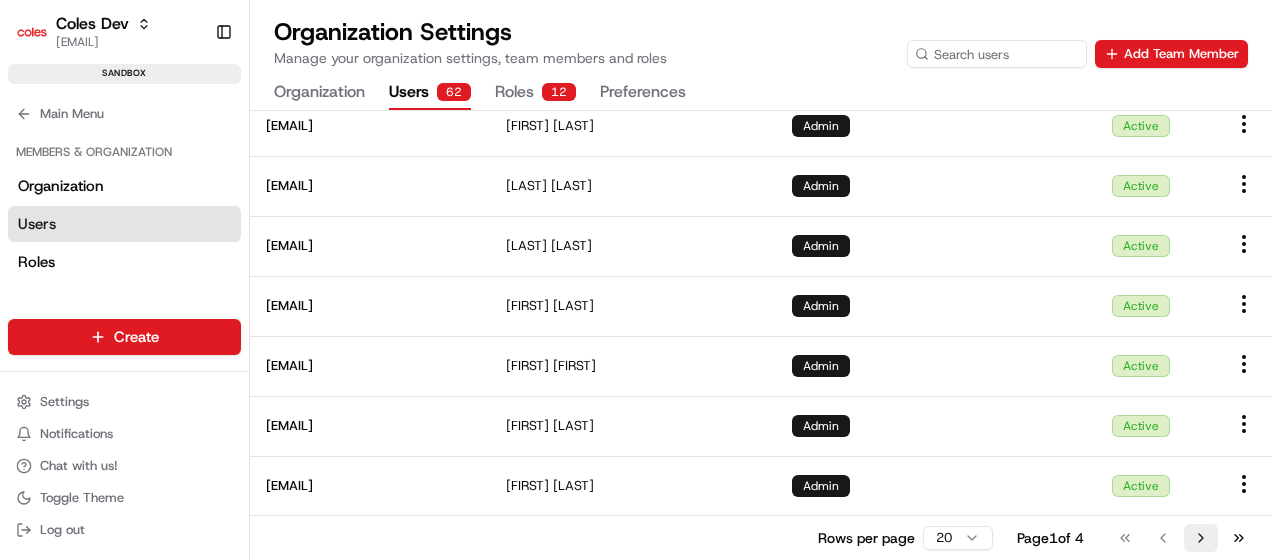 click on "Go to next page" at bounding box center [1201, 538] 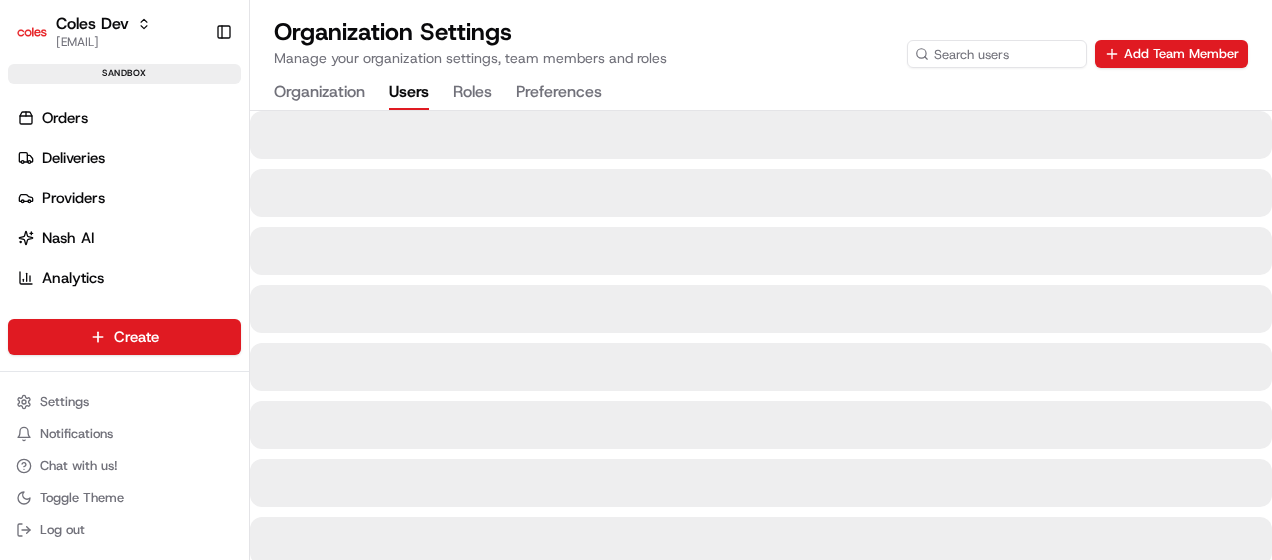 scroll, scrollTop: 0, scrollLeft: 0, axis: both 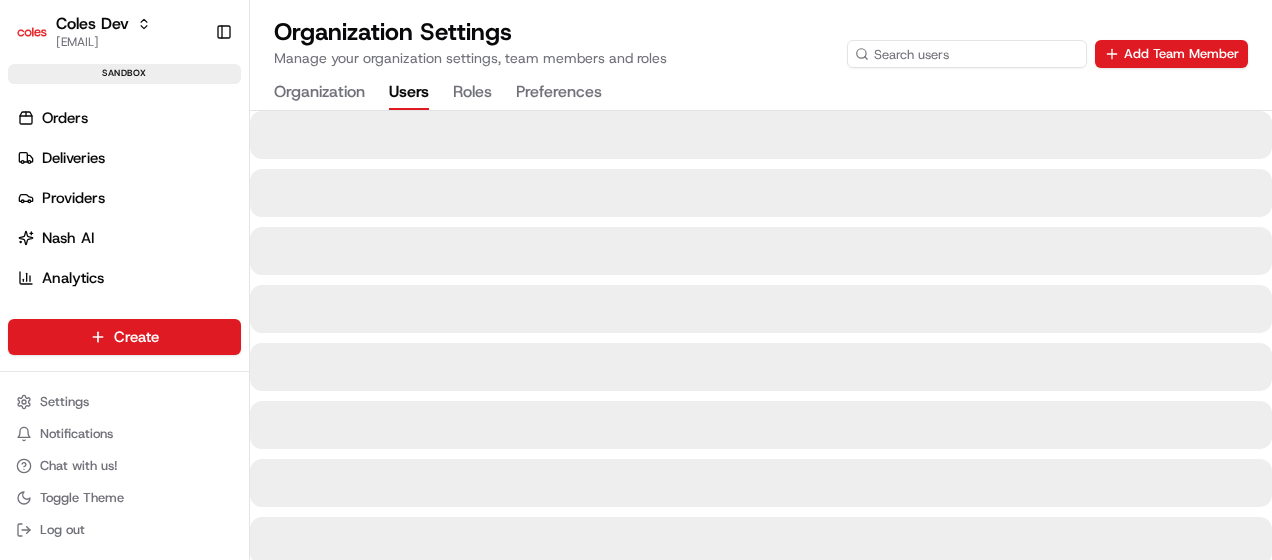 click at bounding box center (967, 54) 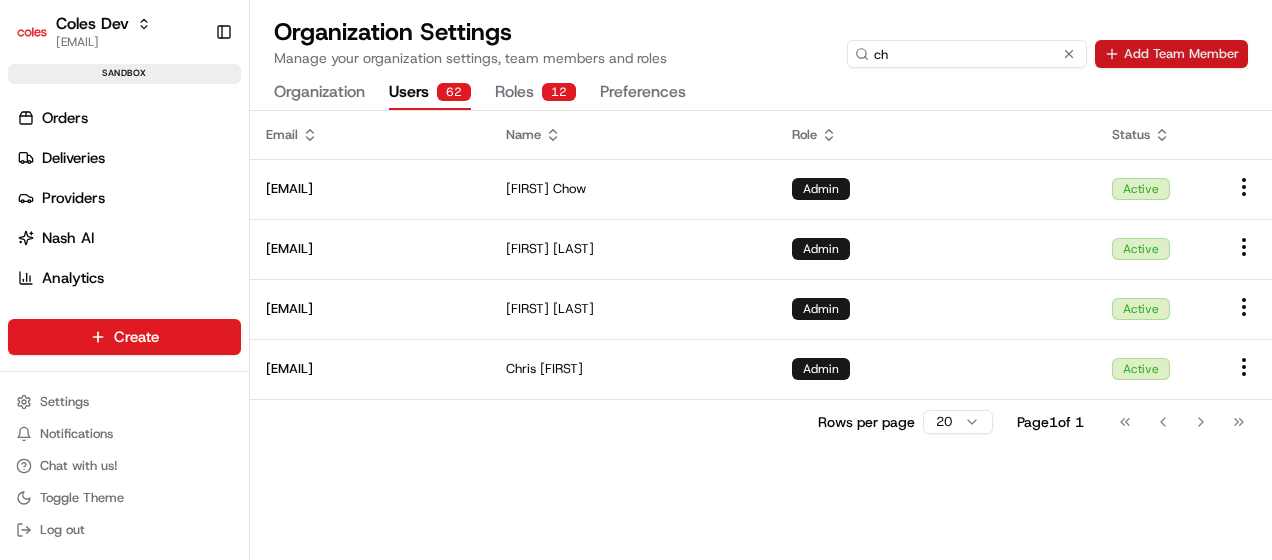 type on "ch" 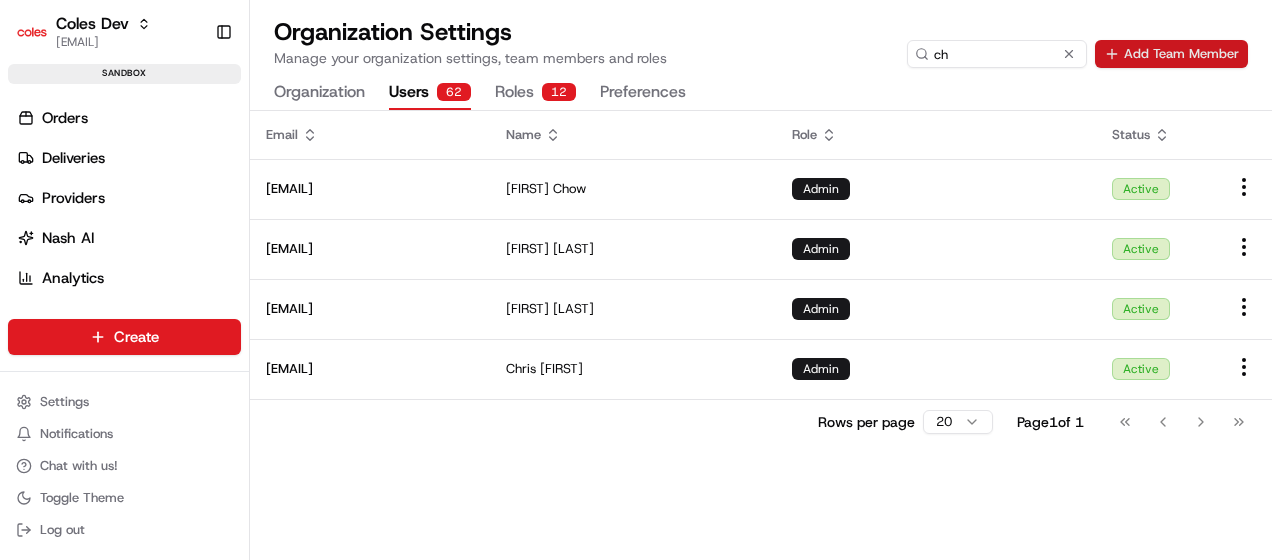click on "Add Team Member" at bounding box center [1171, 54] 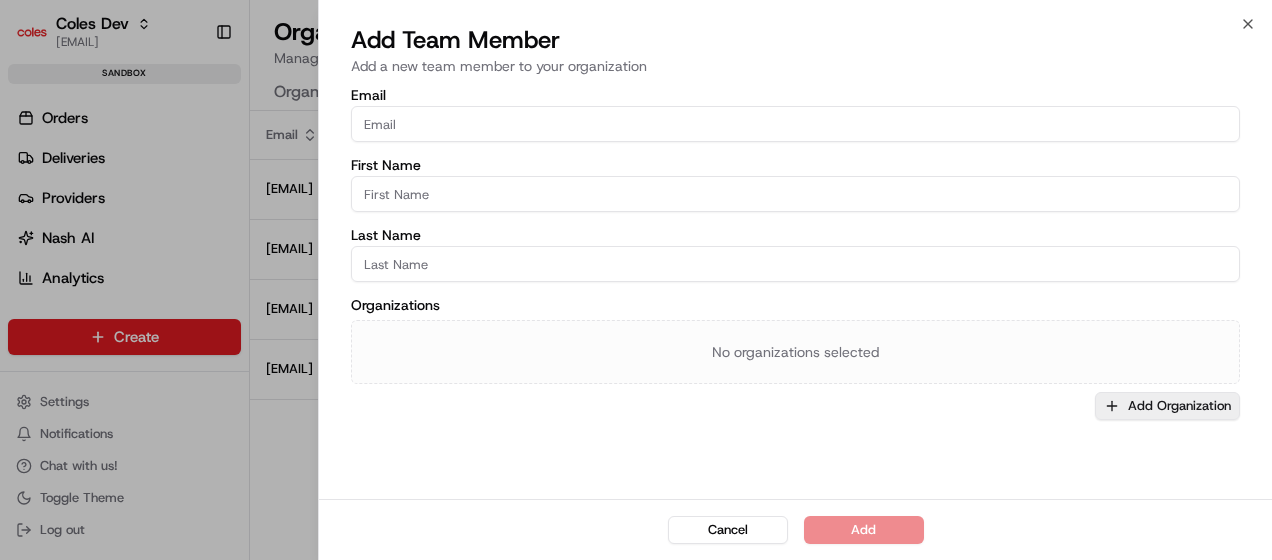 click on "Add Organization" at bounding box center (1167, 406) 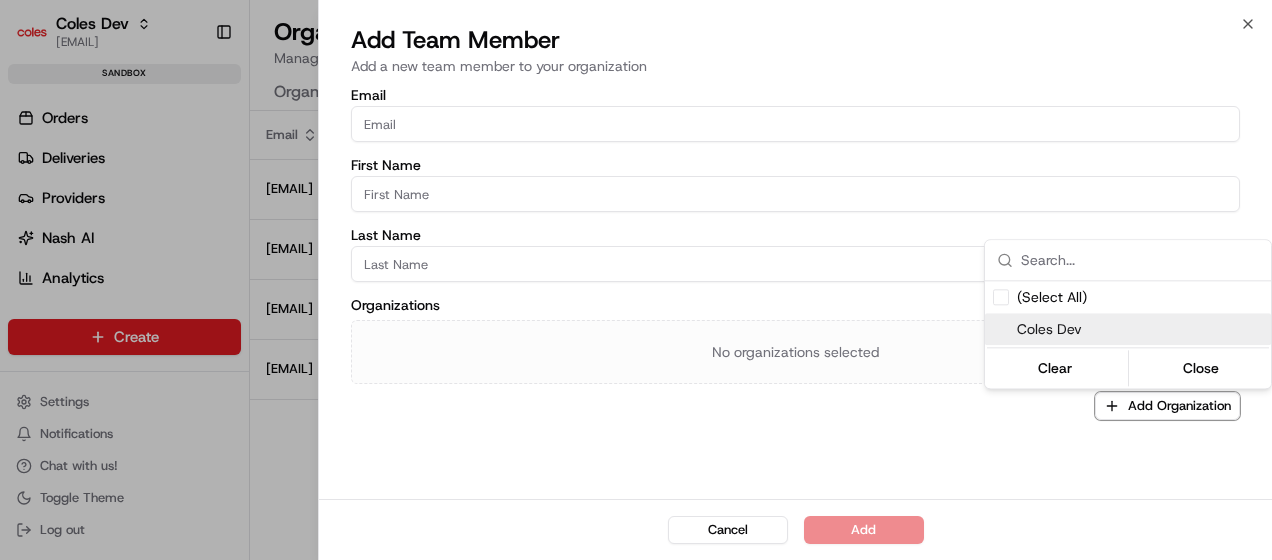 click on "Coles Dev" at bounding box center [1140, 329] 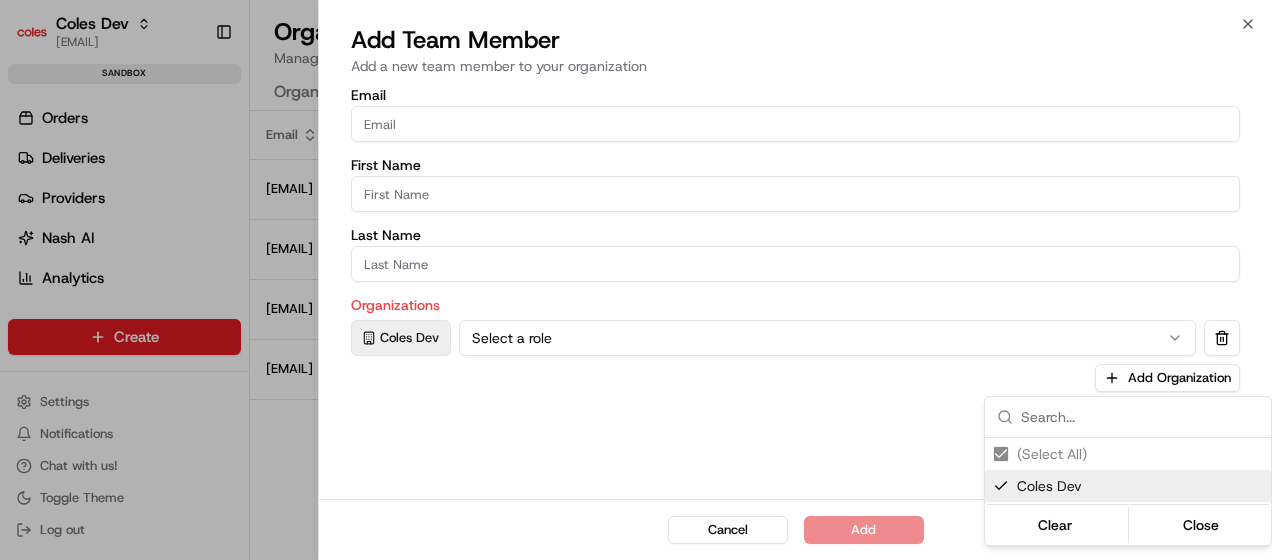 click at bounding box center (636, 280) 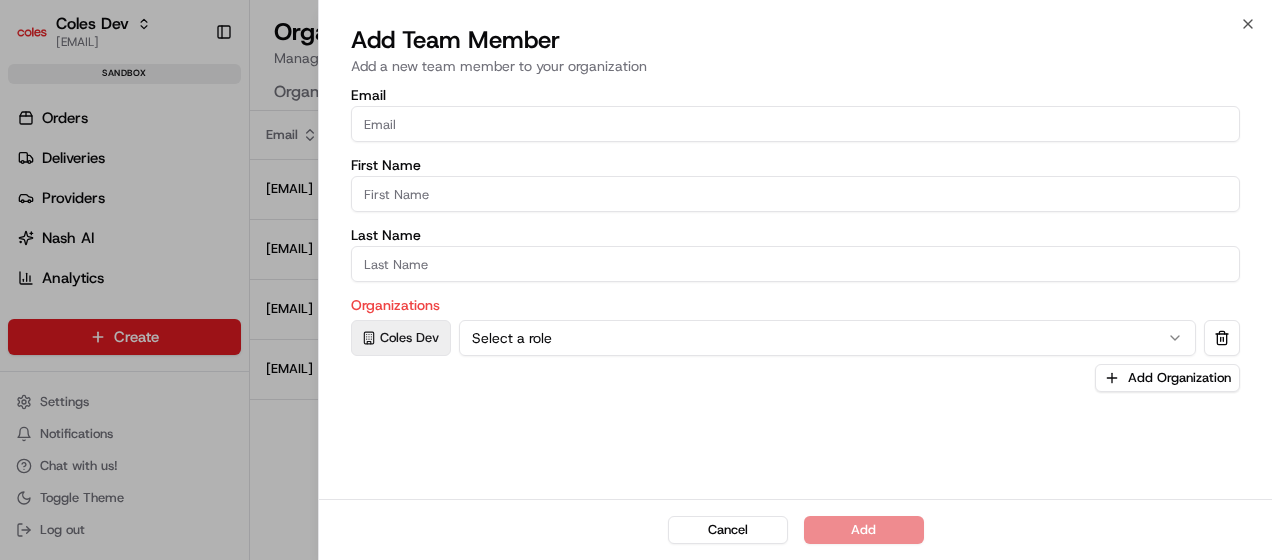 click on "Email" at bounding box center [795, 124] 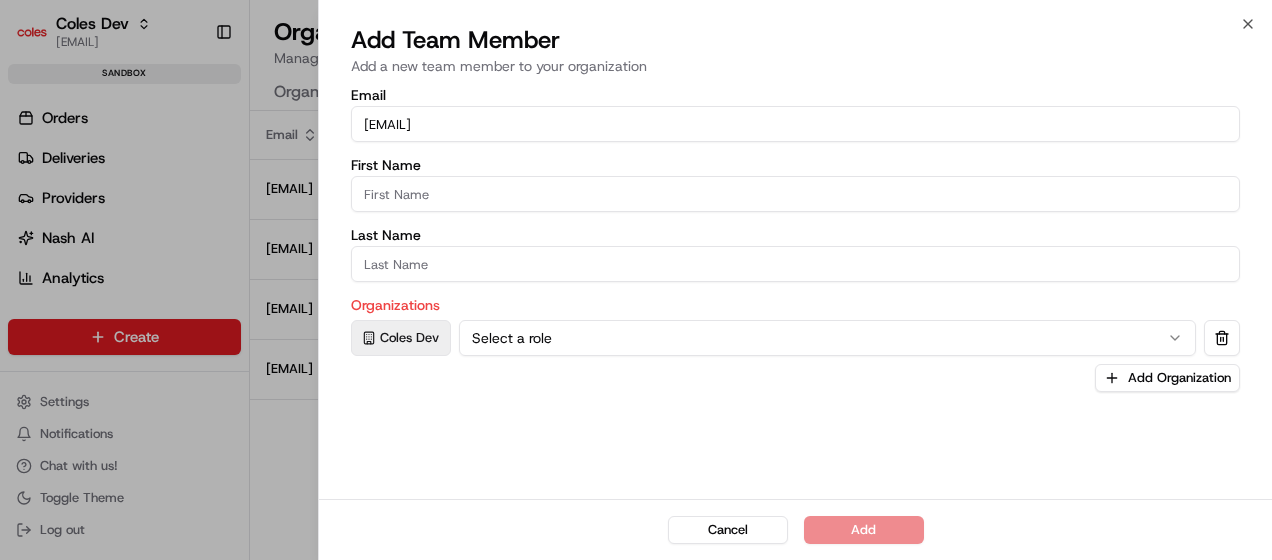 type on "[FIRST]" 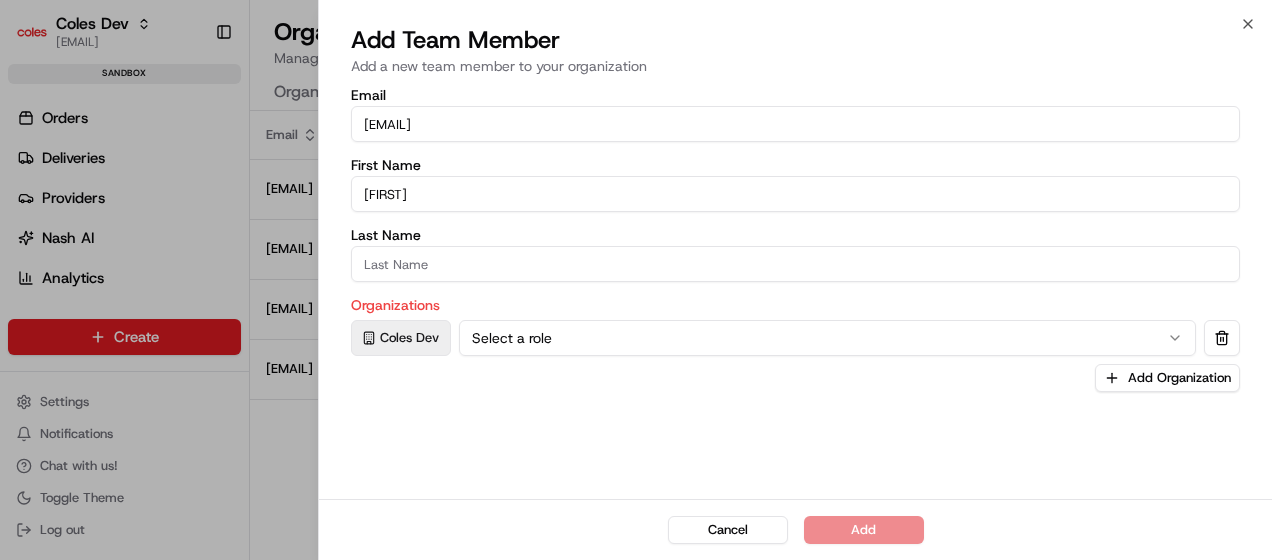 type on "[LAST]" 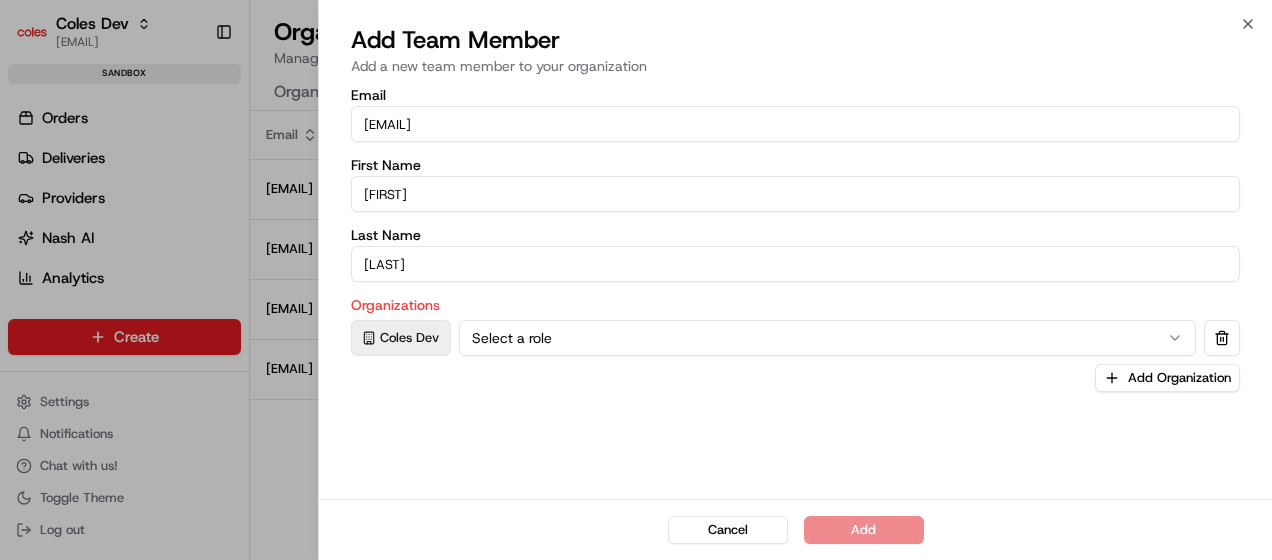 click on "Select a role" at bounding box center (827, 338) 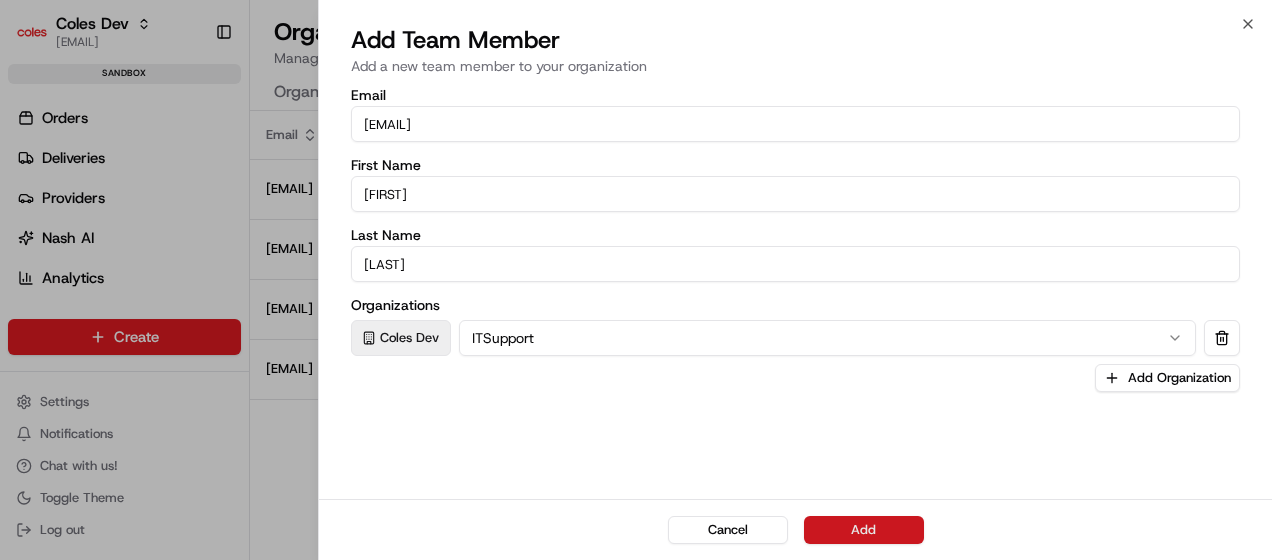 click on "Add" at bounding box center (864, 530) 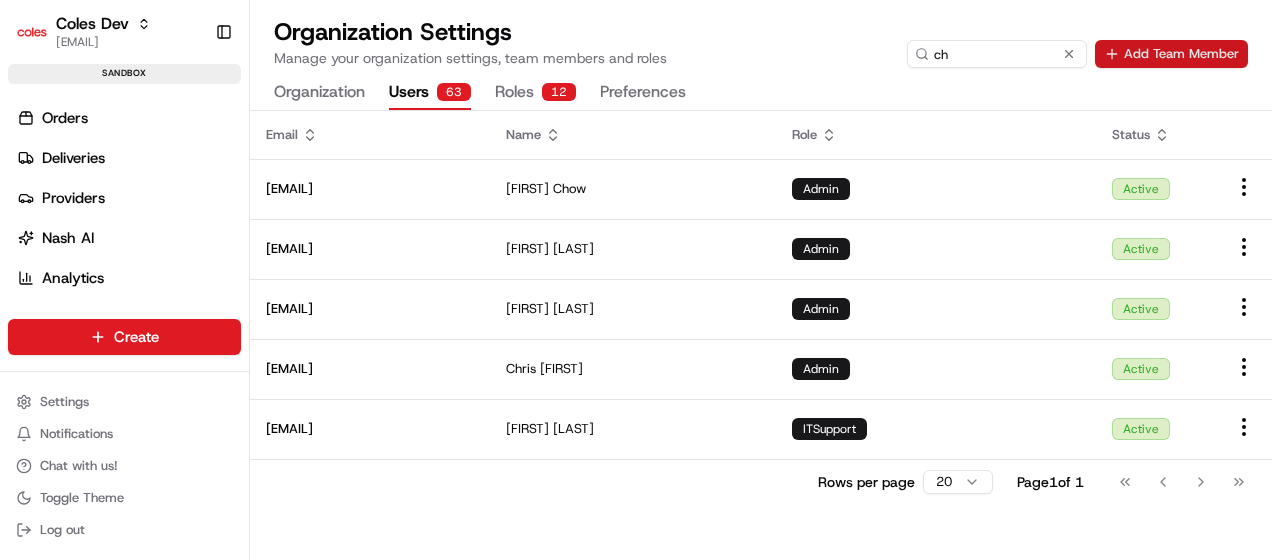 click on "Add Team Member" at bounding box center (1171, 54) 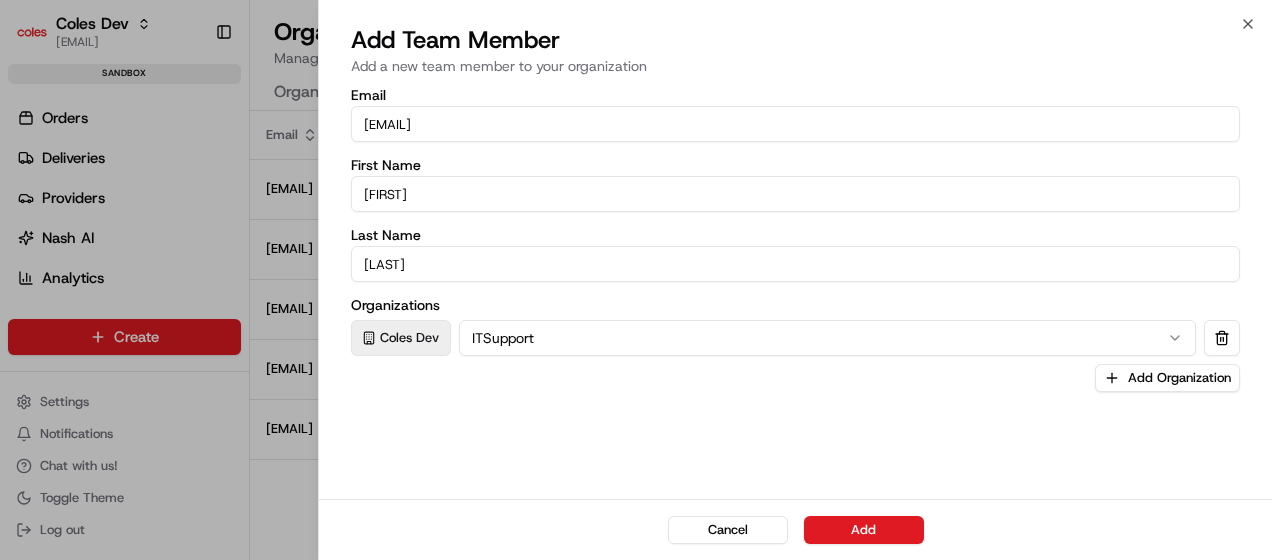 click on "[EMAIL]" at bounding box center [795, 124] 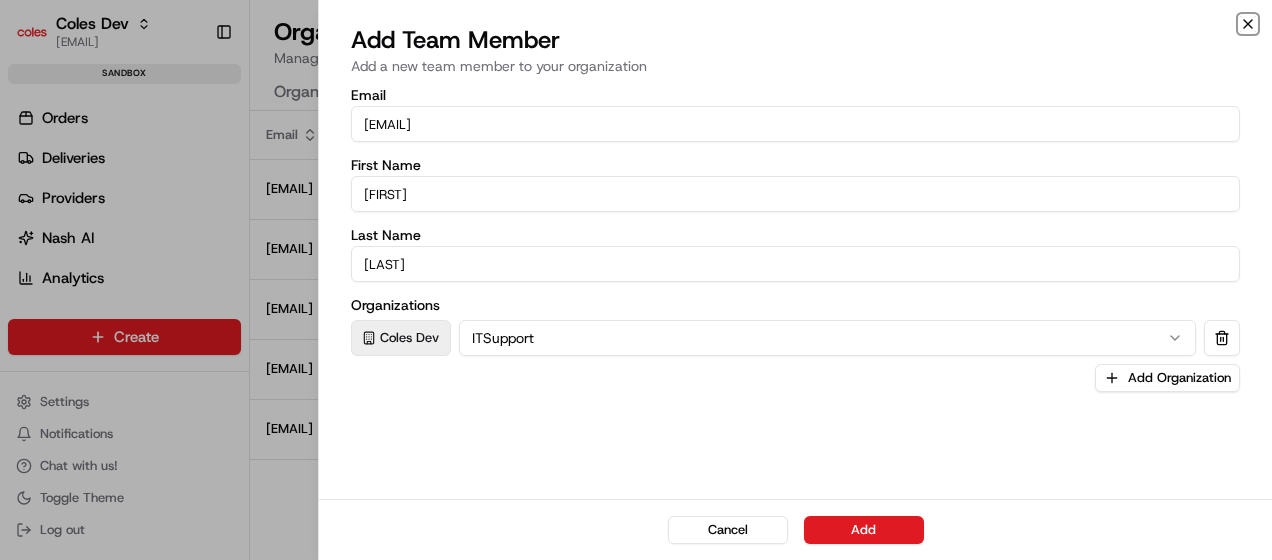 click 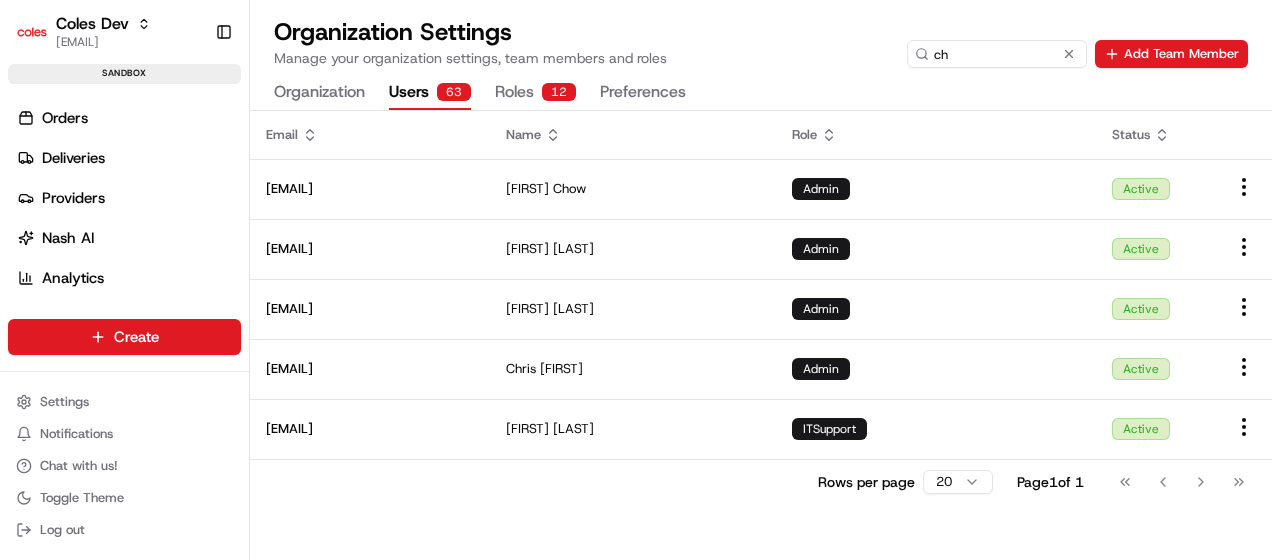 click on "[FIRST]" at bounding box center [761, 42] 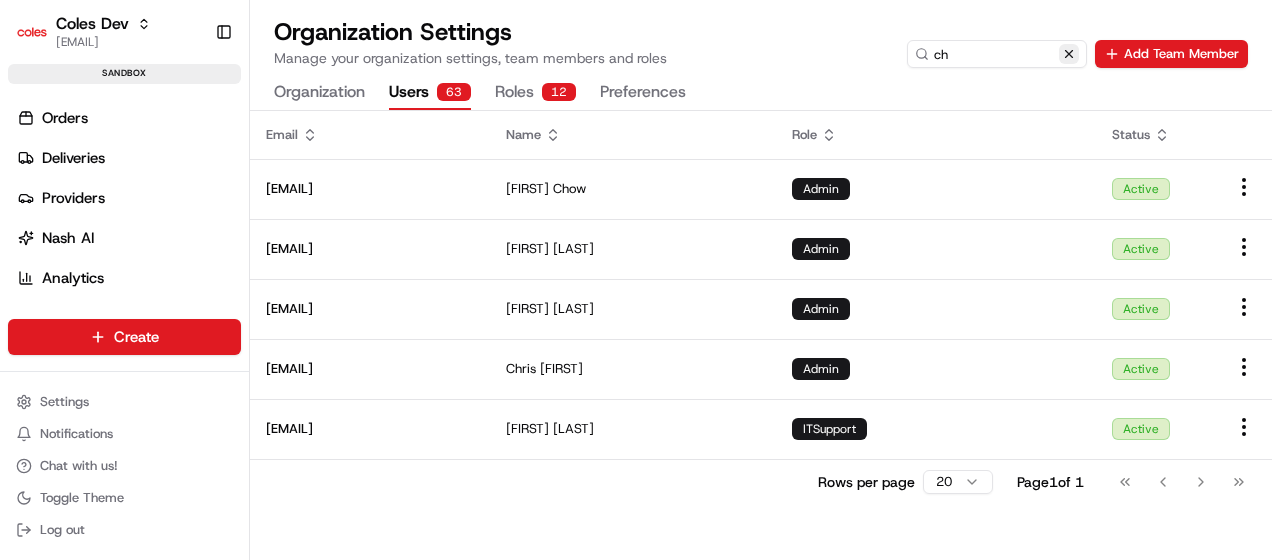 click at bounding box center (1069, 54) 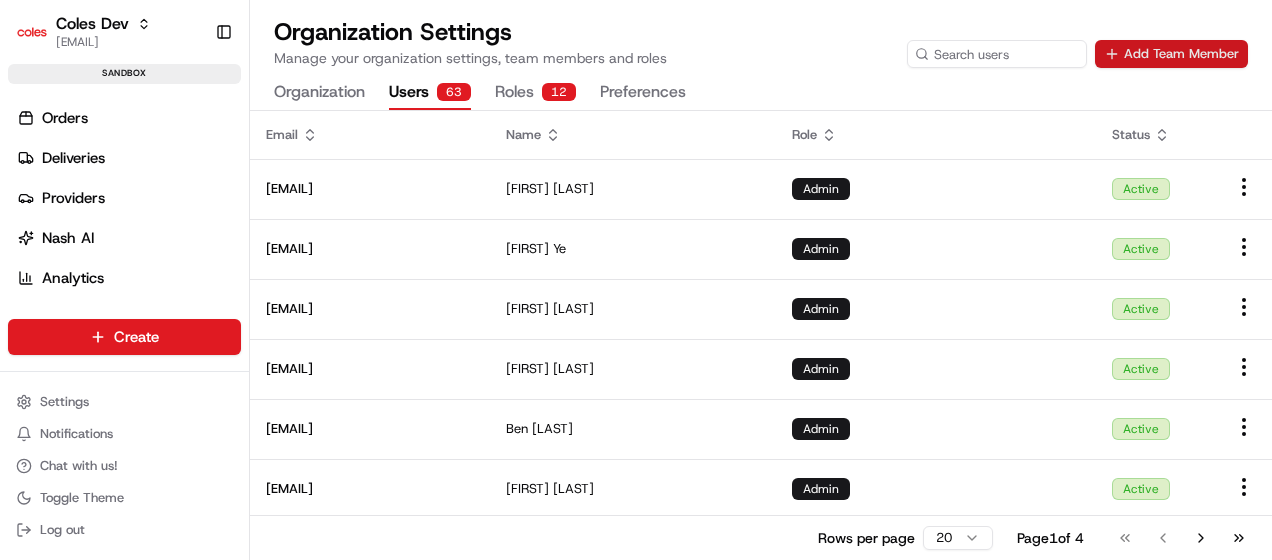 click on "Add Team Member" at bounding box center (1171, 54) 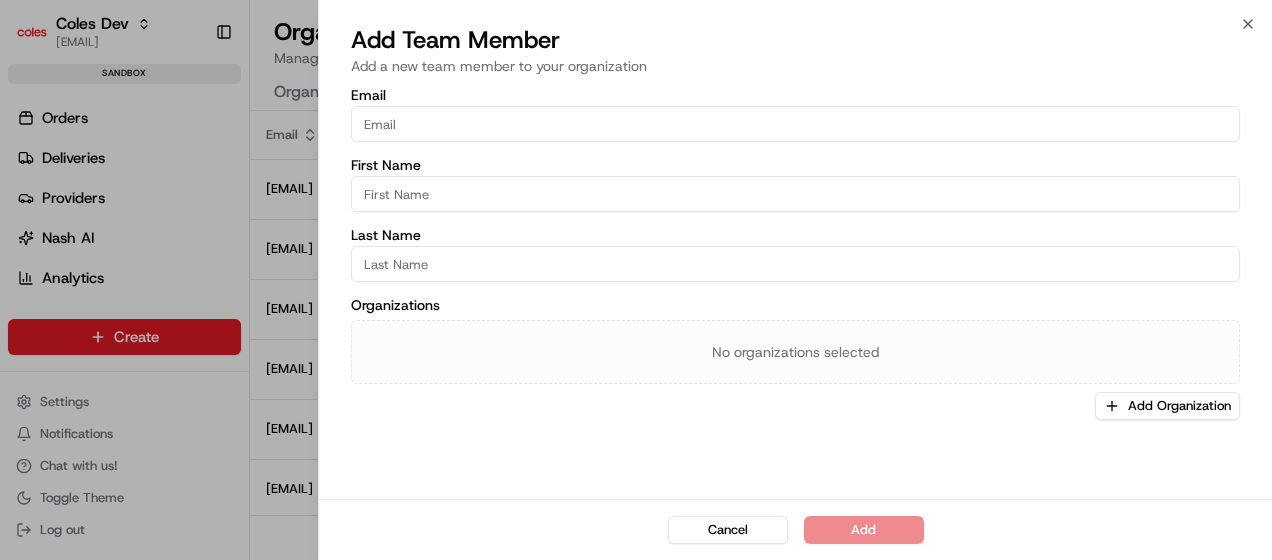click on "Email" at bounding box center (795, 124) 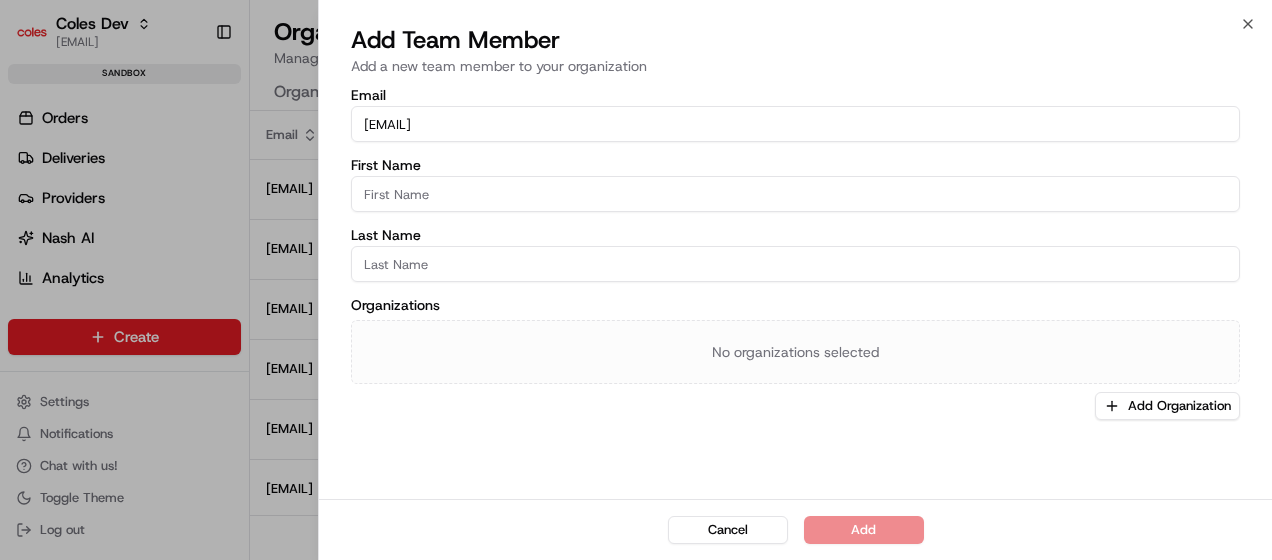 type on "[EMAIL]" 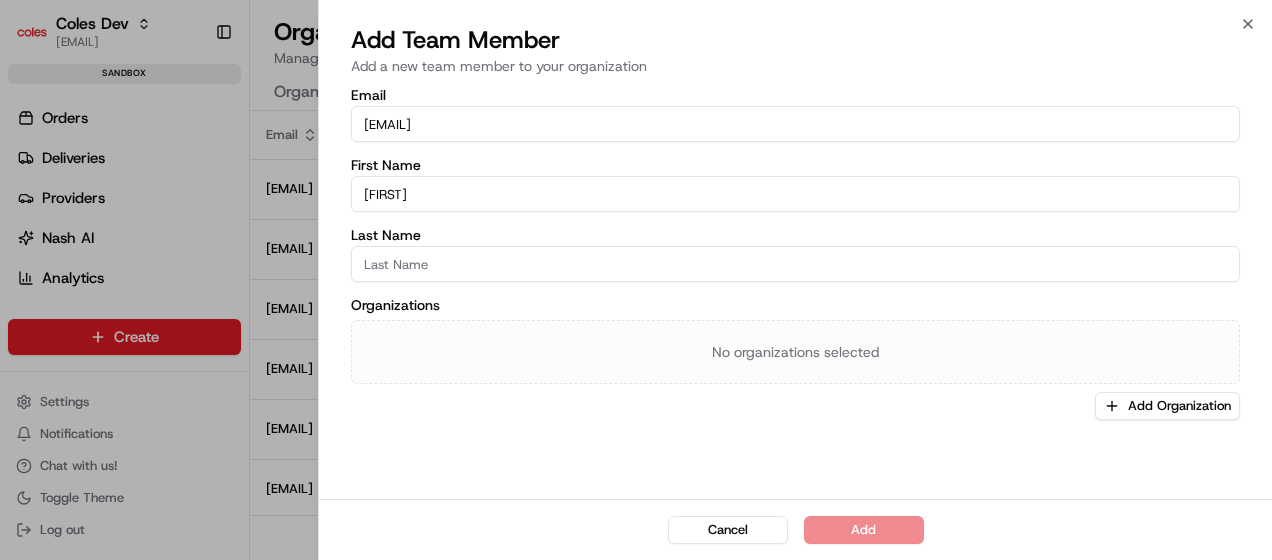 type on "[FIRST]" 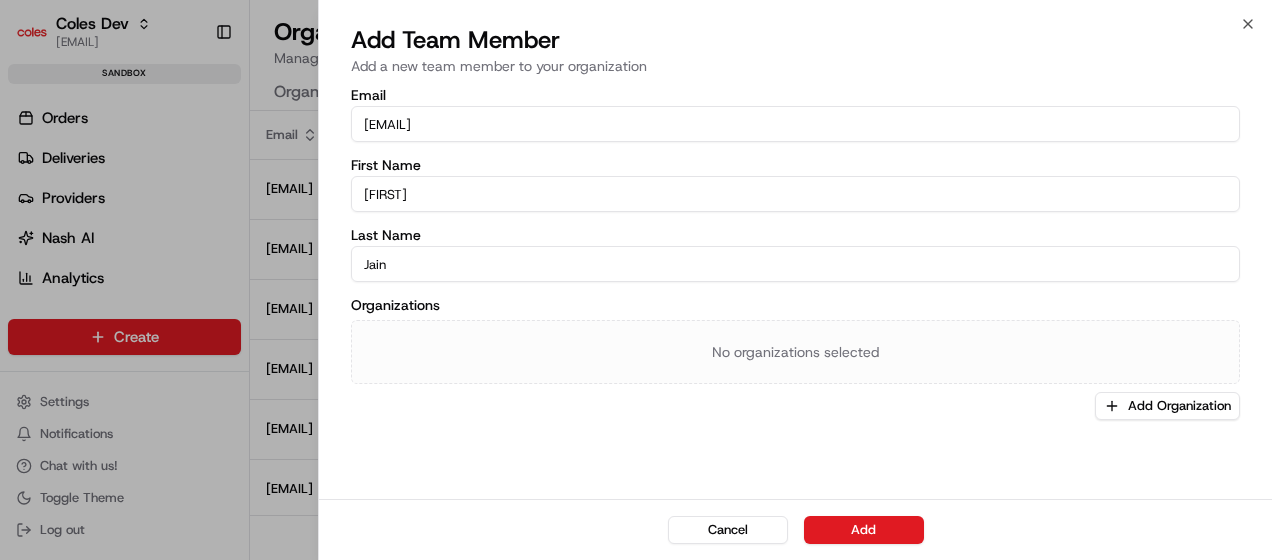 type on "Jain" 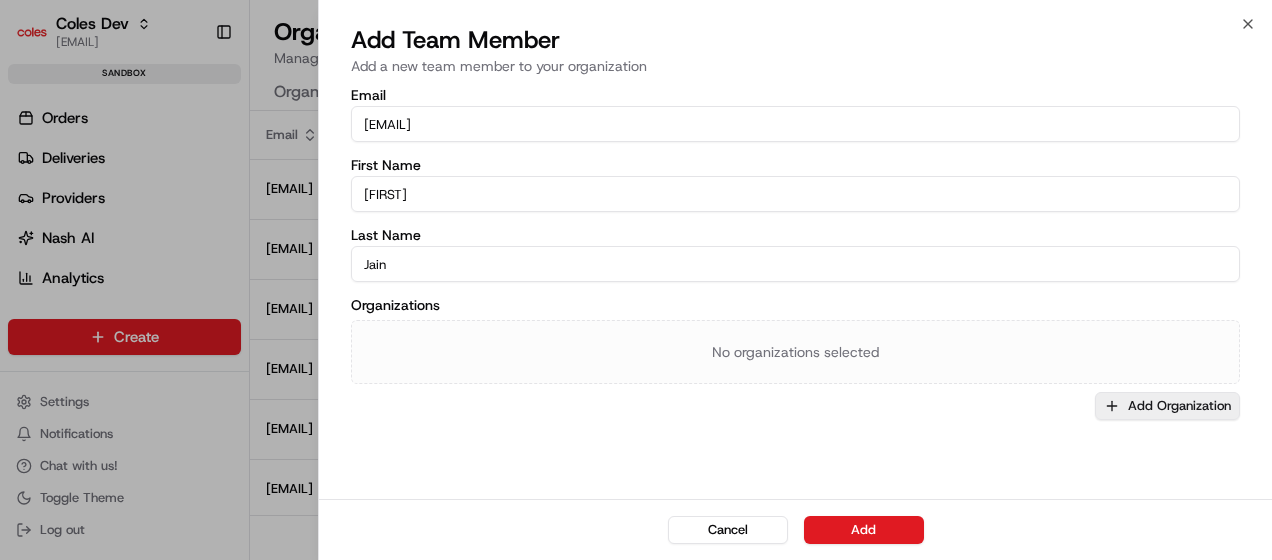 click on "Add Organization" at bounding box center (1167, 406) 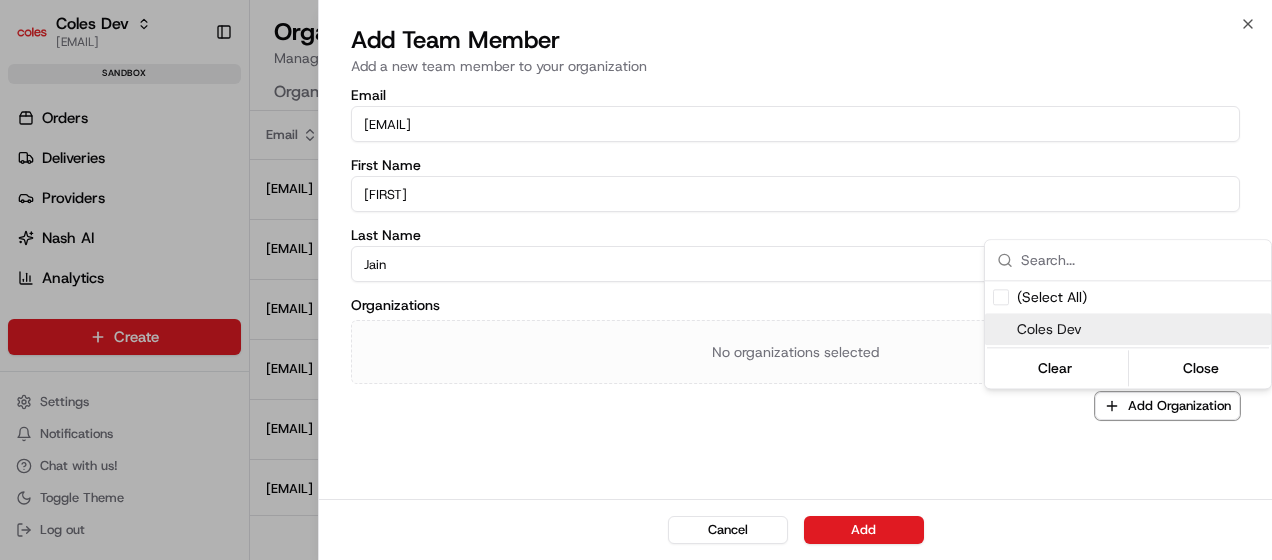 click on "Coles Dev" at bounding box center (1140, 329) 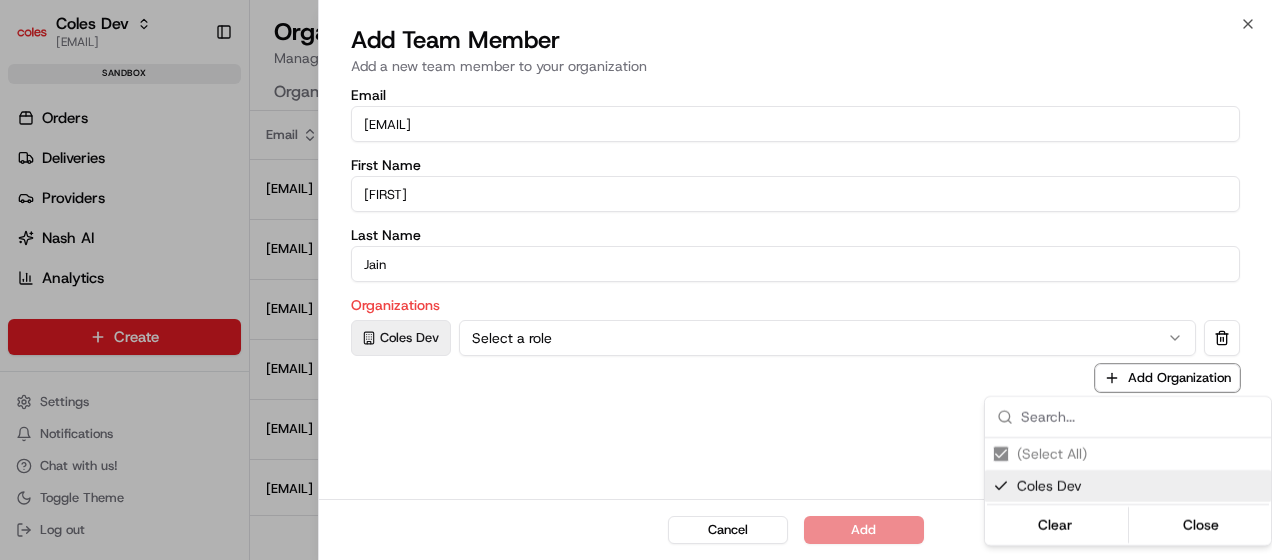 click at bounding box center (636, 280) 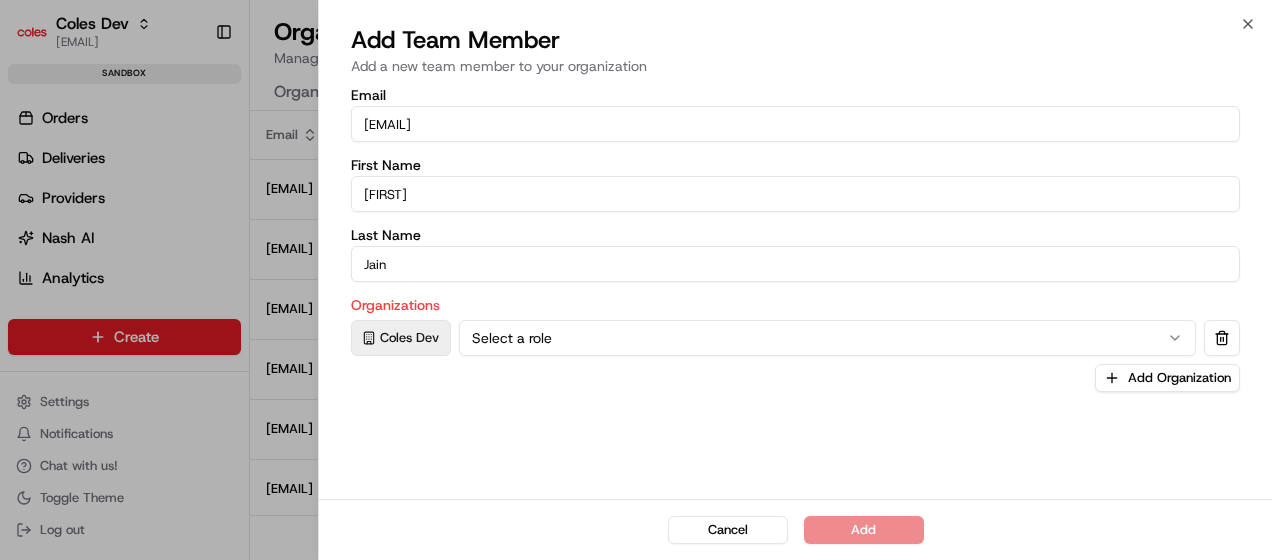click on "Select a role" at bounding box center [827, 338] 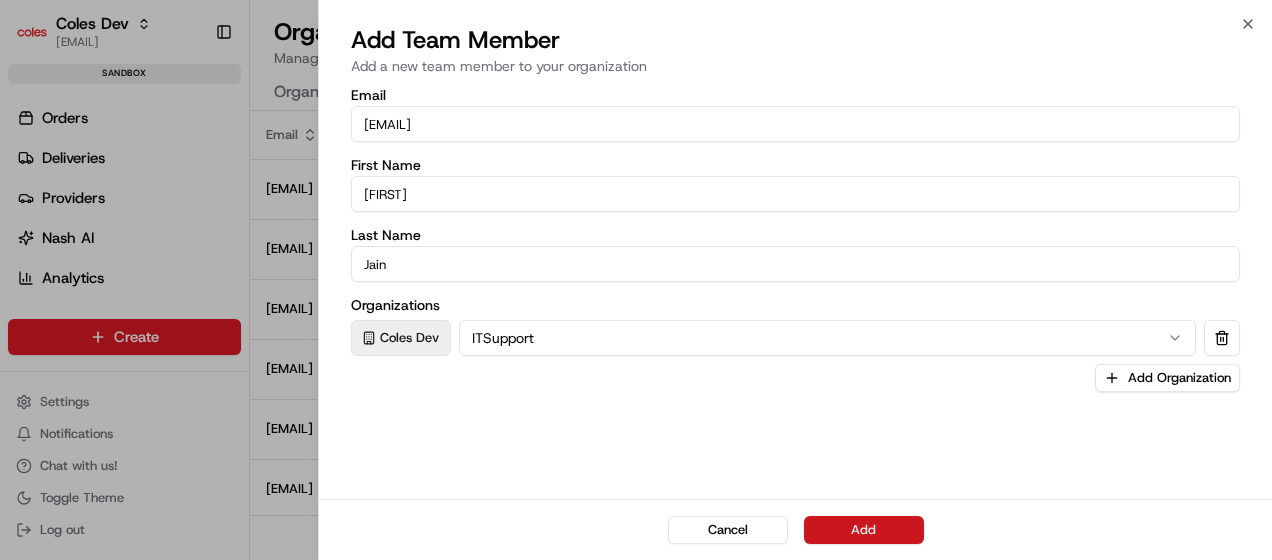click on "Add" at bounding box center (864, 530) 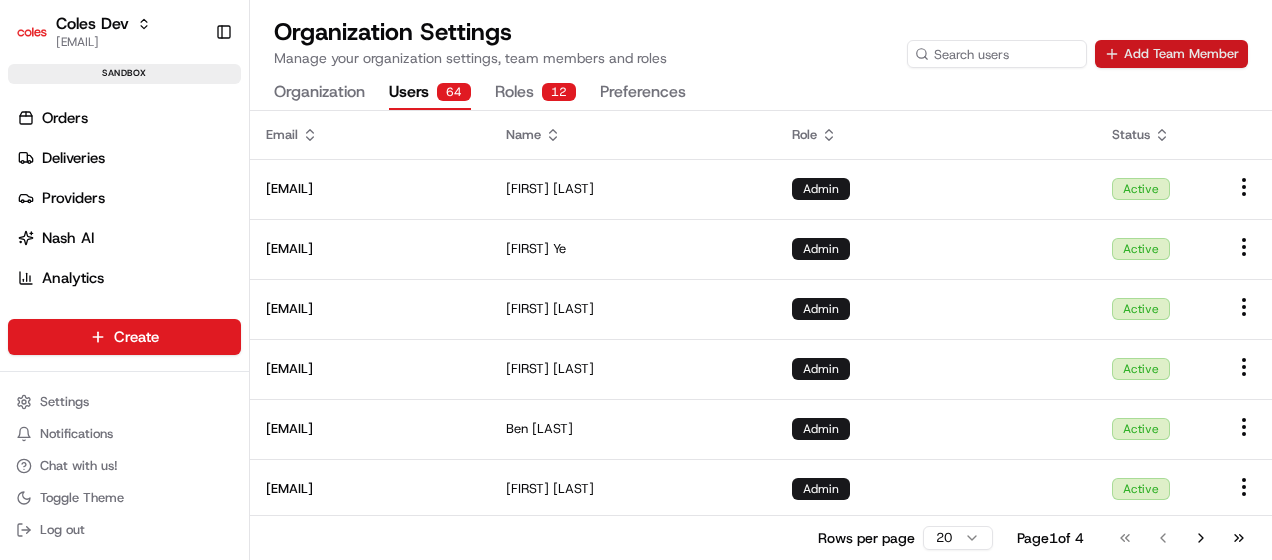 click on "Add Team Member" at bounding box center (1171, 54) 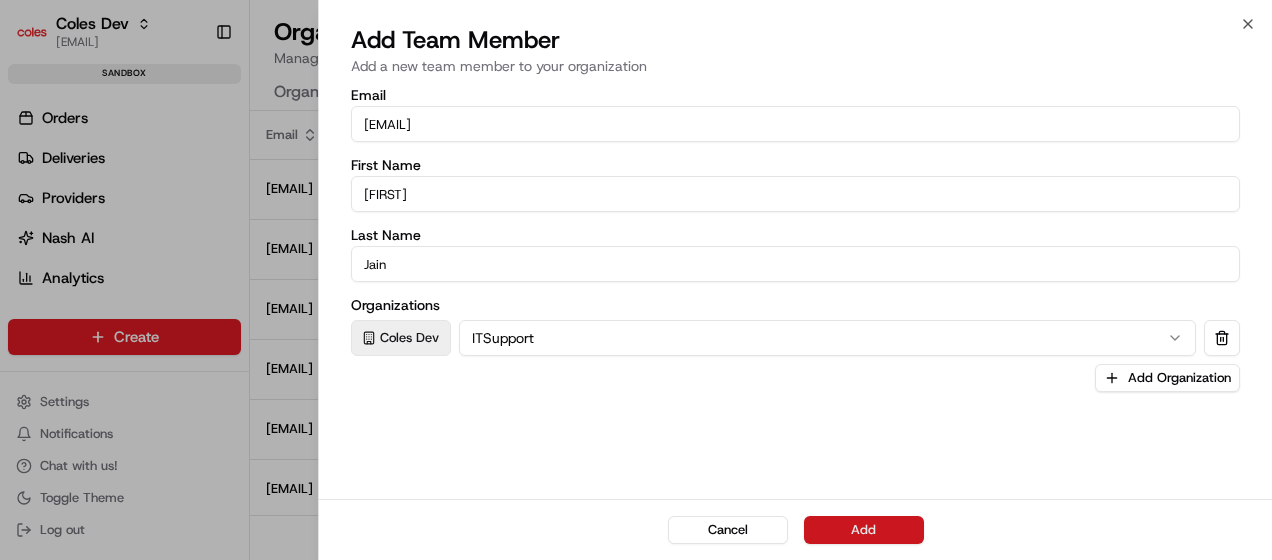 click on "Add" at bounding box center [864, 530] 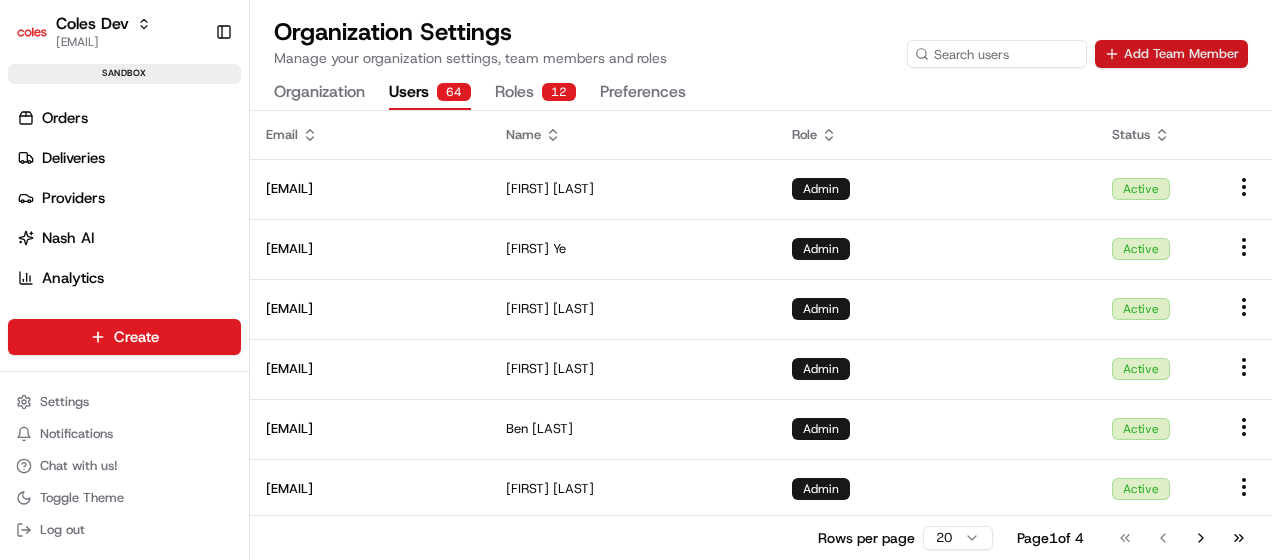 click on "Add Team Member" at bounding box center [1171, 54] 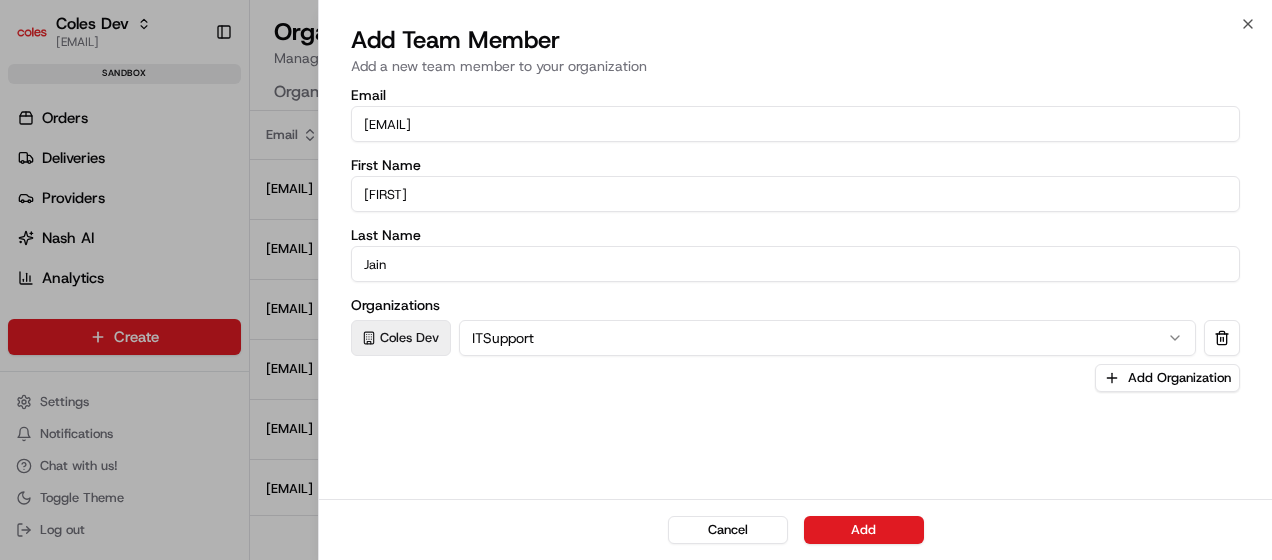 click on "[EMAIL]" at bounding box center (795, 124) 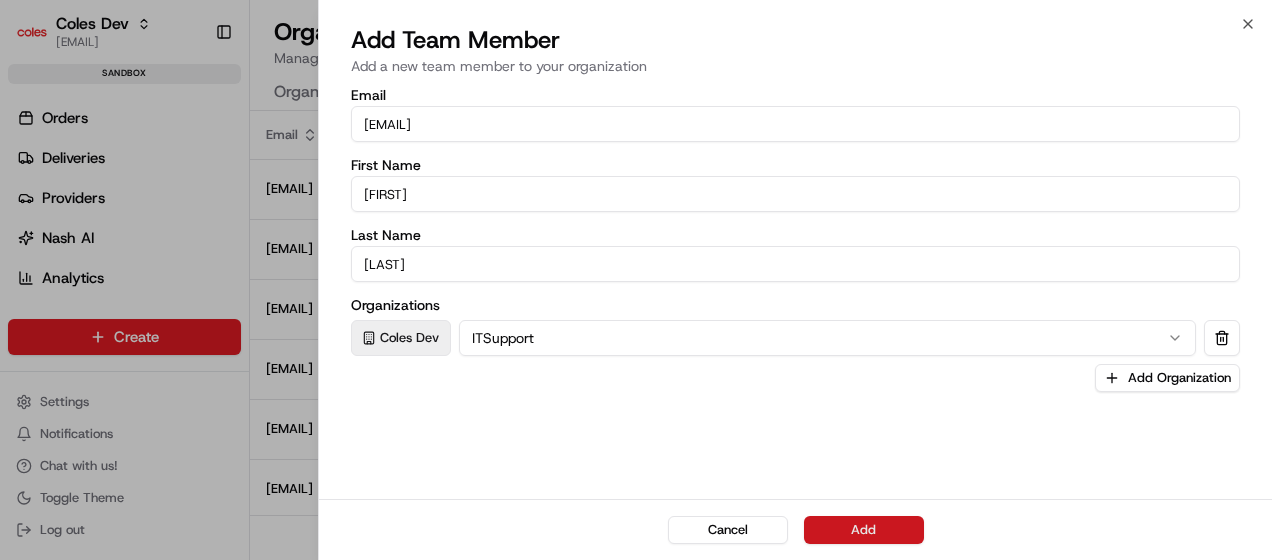 type on "[LAST]" 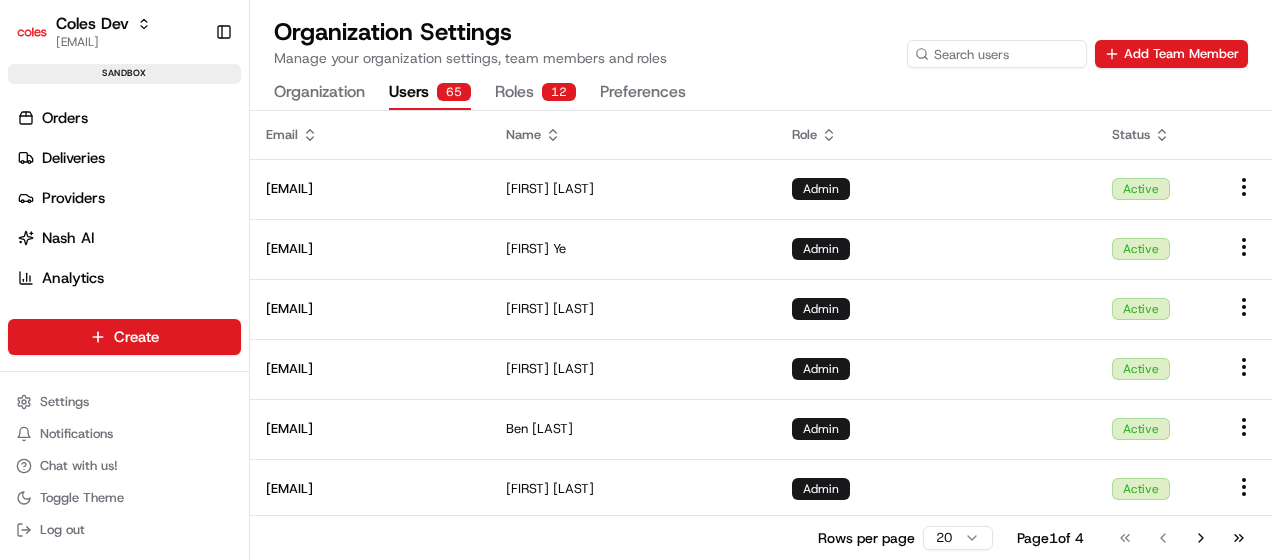 click on "[FIRST]" at bounding box center (761, 63) 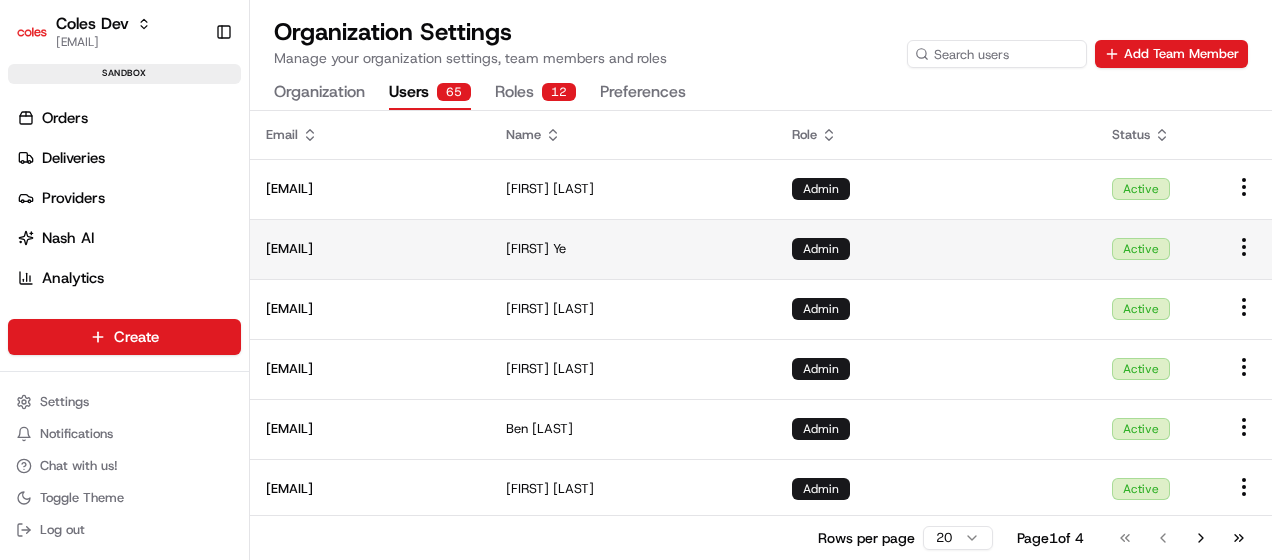 scroll, scrollTop: 52, scrollLeft: 0, axis: vertical 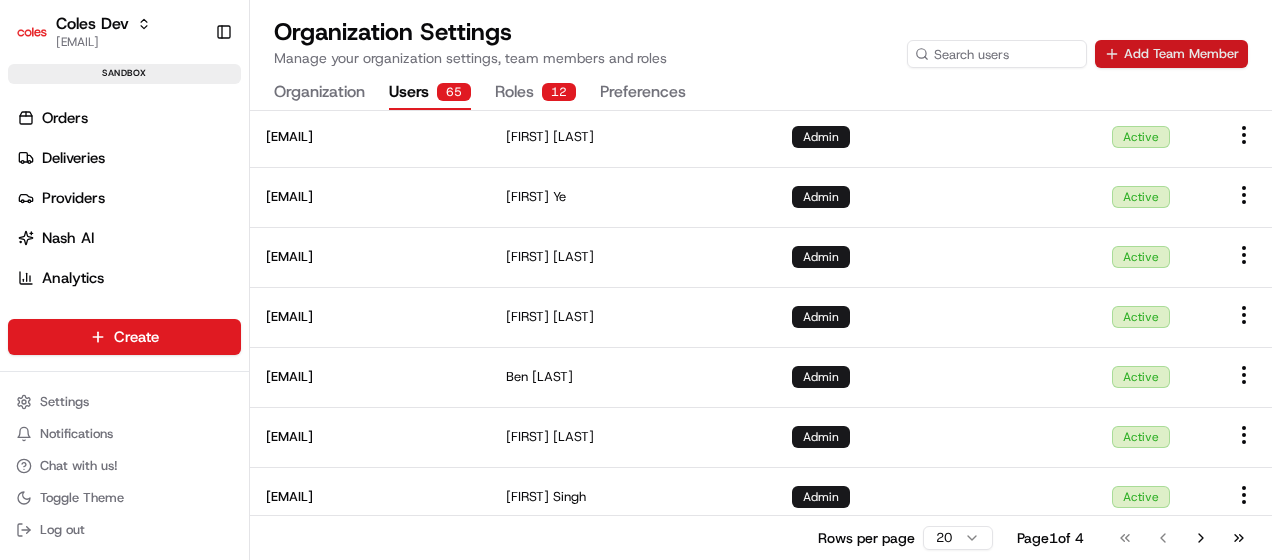 click on "Add Team Member" at bounding box center [1171, 54] 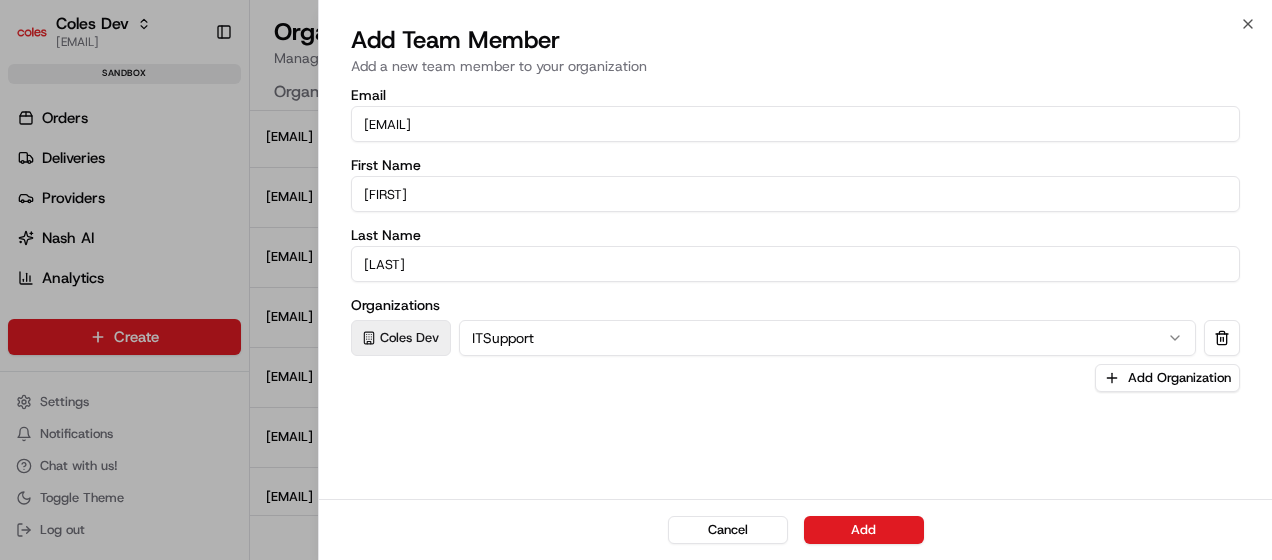 drag, startPoint x: 612, startPoint y: 126, endPoint x: 218, endPoint y: 136, distance: 394.1269 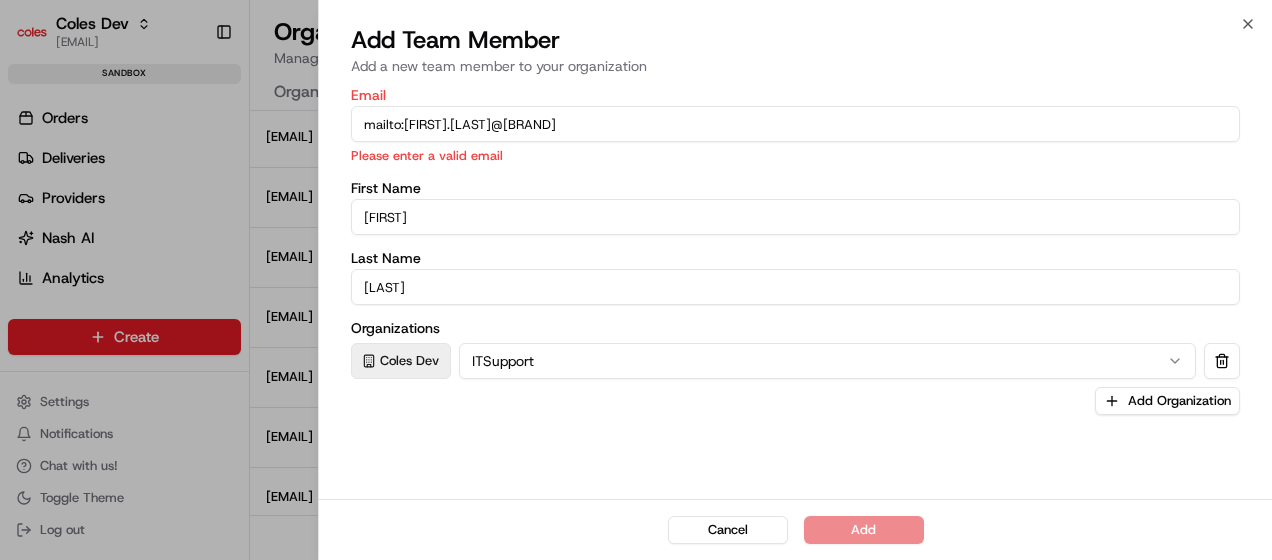 drag, startPoint x: 364, startPoint y: 120, endPoint x: 402, endPoint y: 124, distance: 38.209946 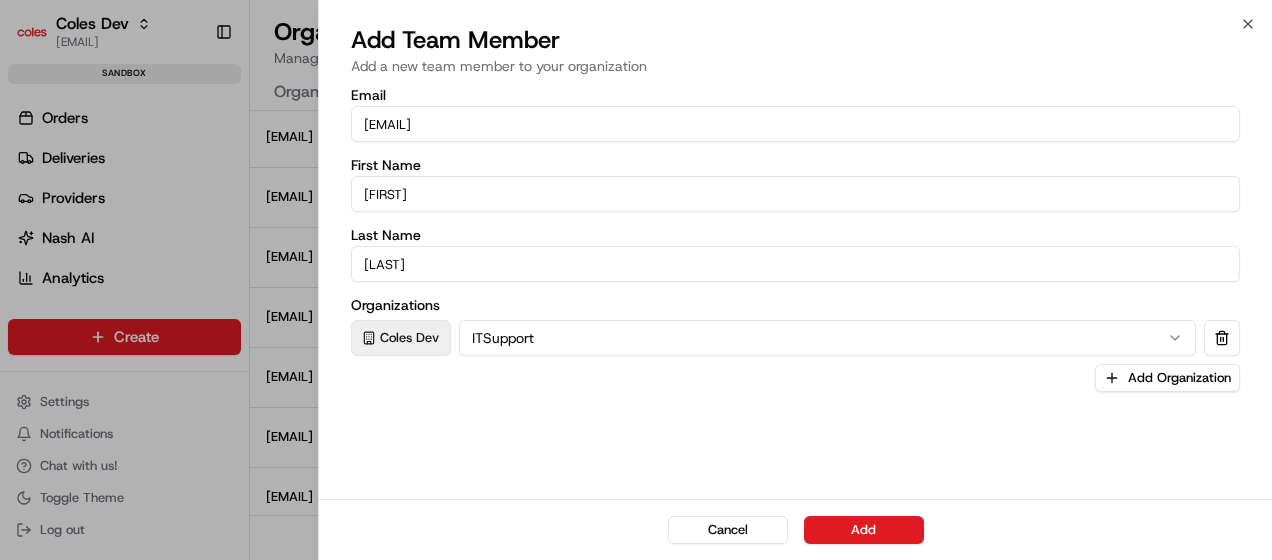 click on "[EMAIL]" at bounding box center [795, 124] 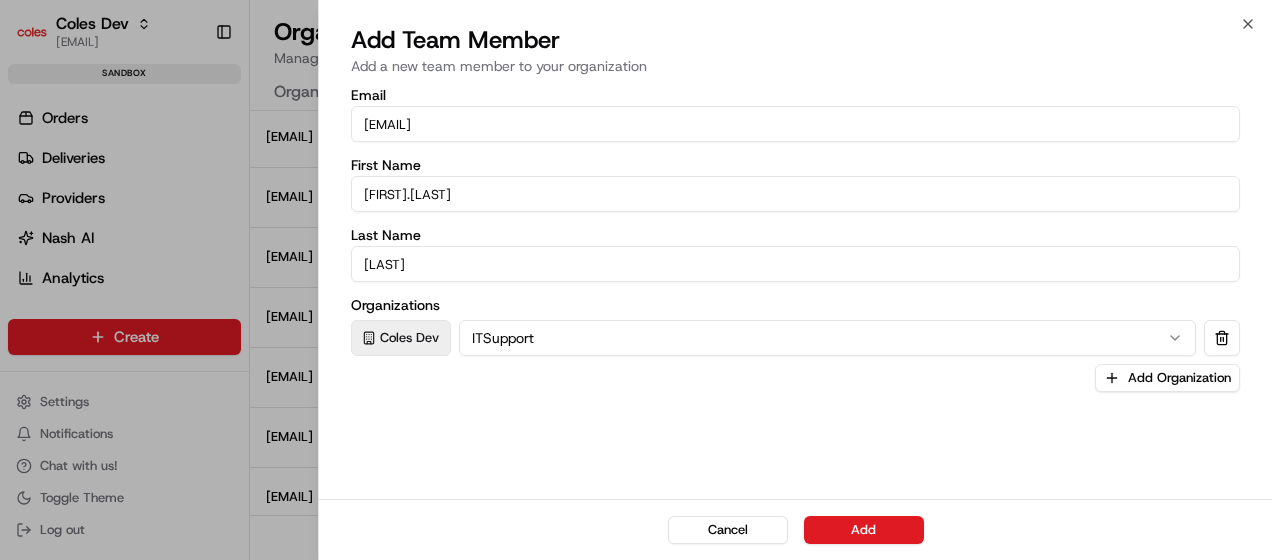 type on "[FIRST].[LAST]" 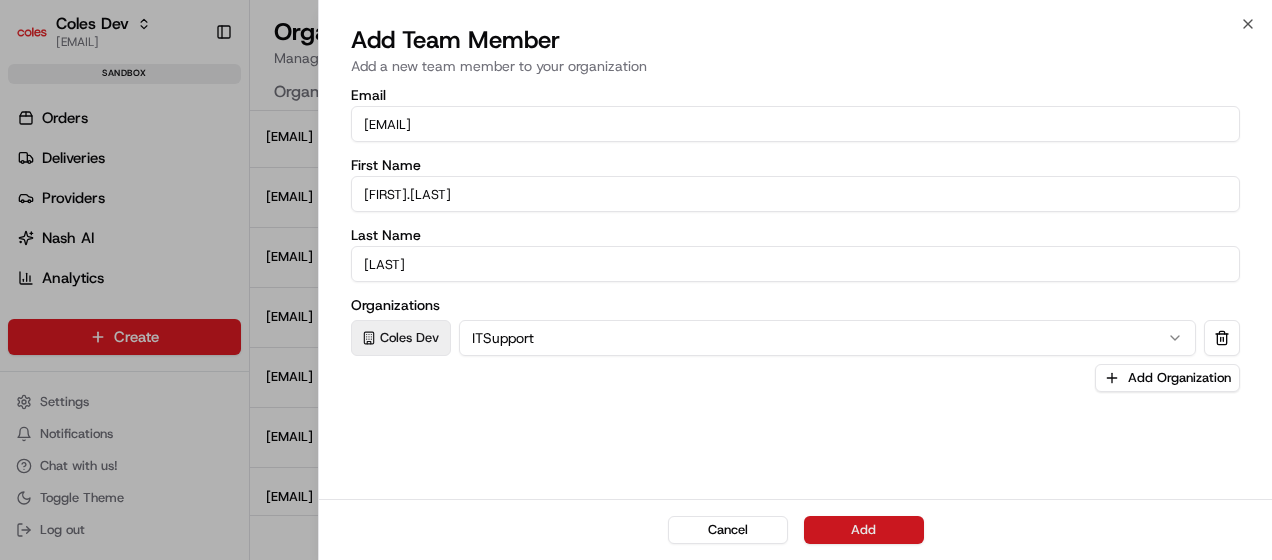 type on "[LAST]" 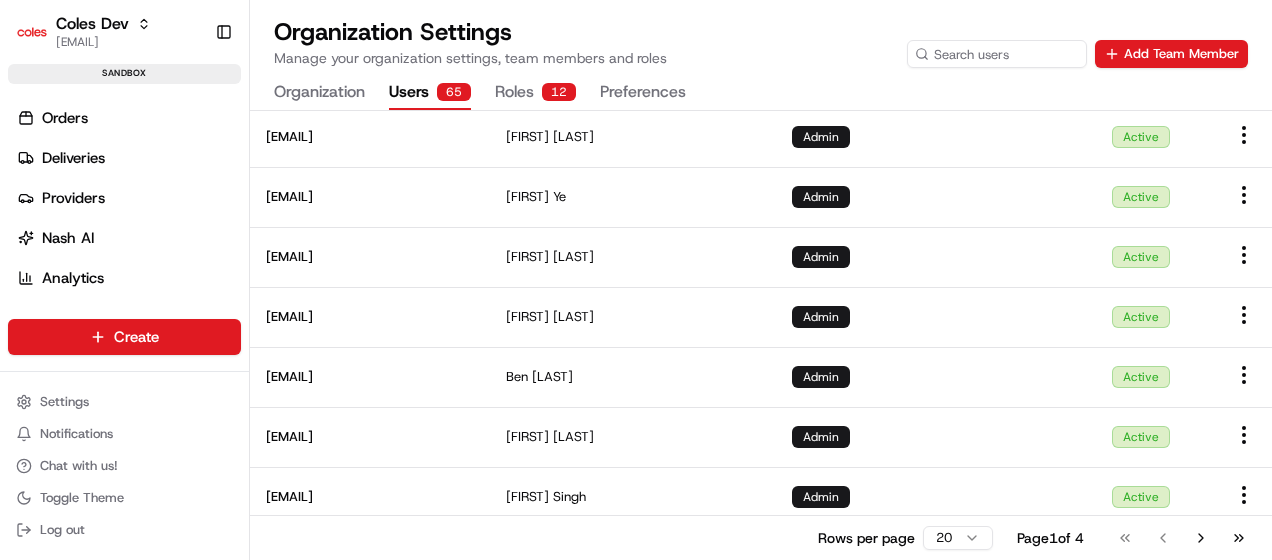 click on "Organization Settings Manage your organization settings, team members and roles Add Team Member" at bounding box center [761, 42] 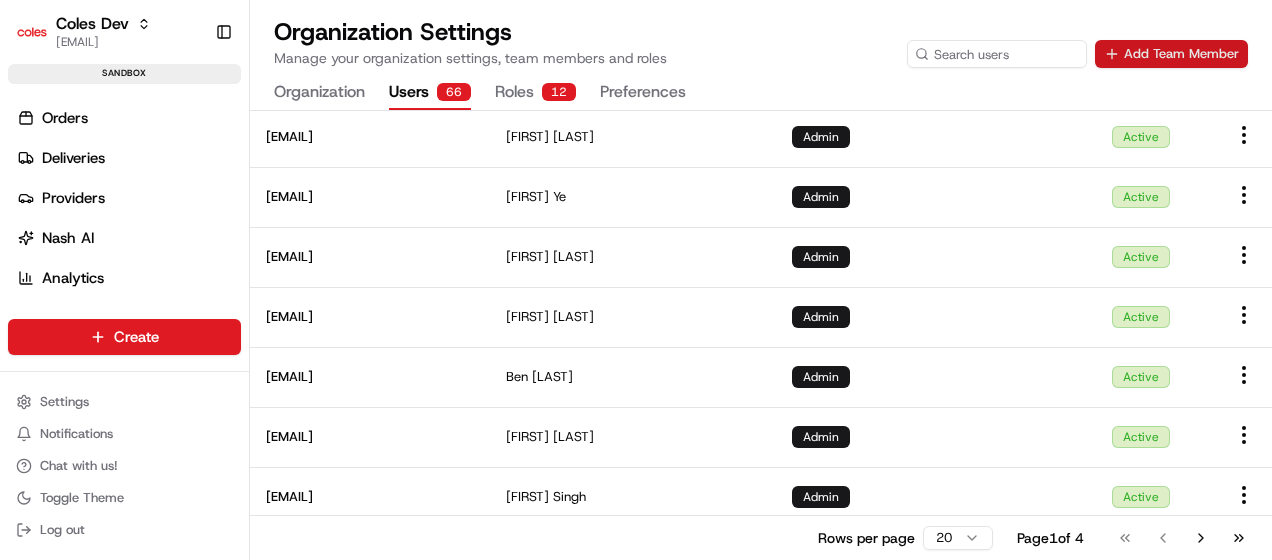 click on "Add Team Member" at bounding box center (1171, 54) 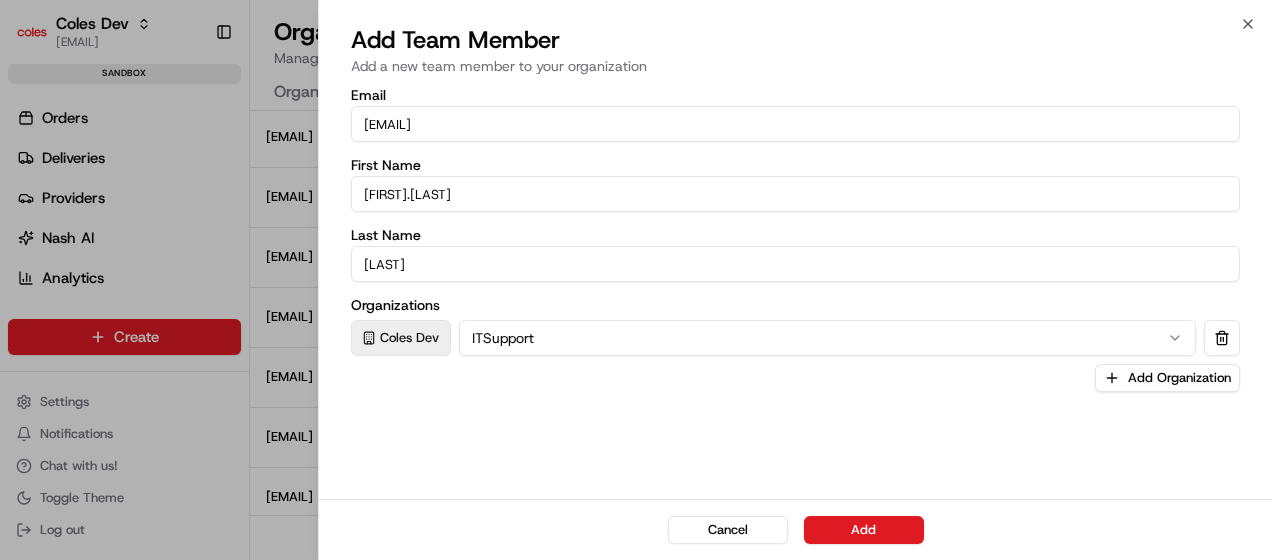 drag, startPoint x: 604, startPoint y: 134, endPoint x: 145, endPoint y: 103, distance: 460.04565 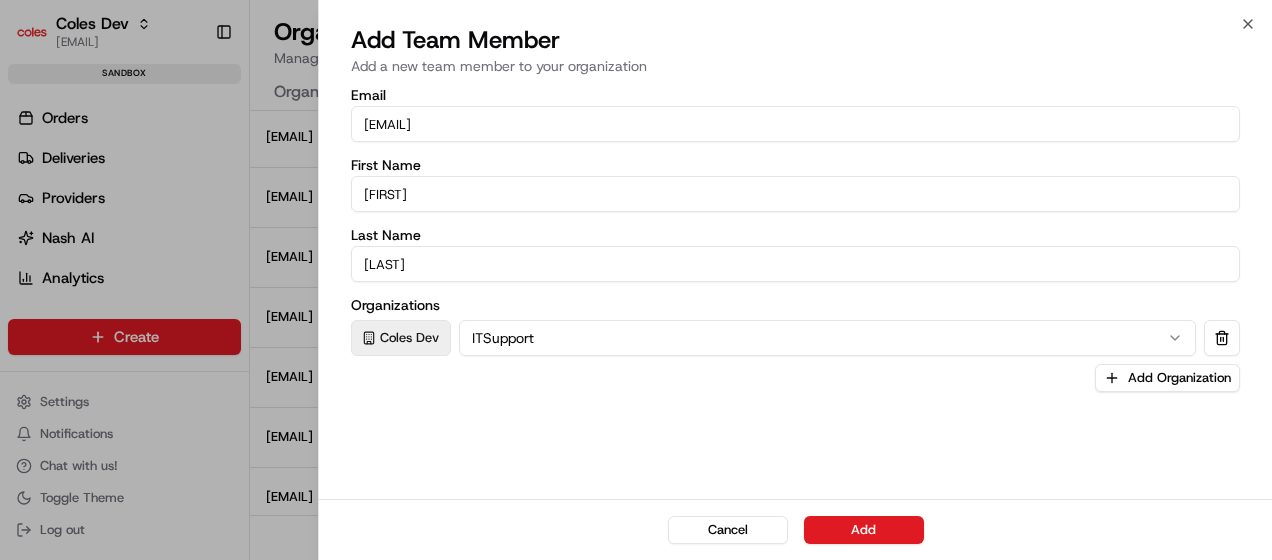 type on "[FIRST]" 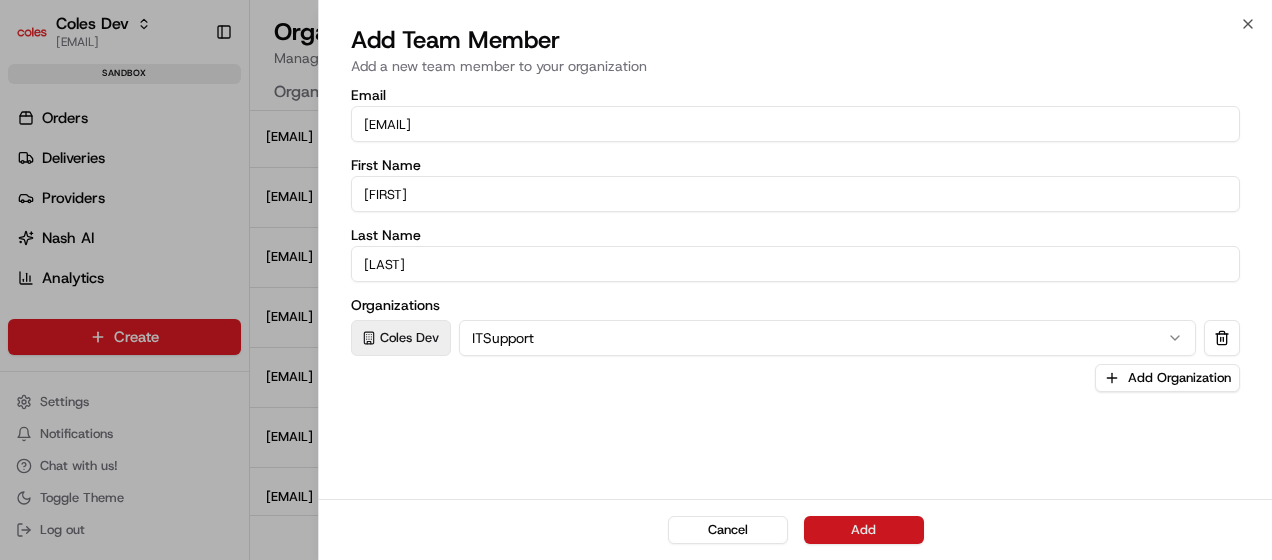 type on "[LAST]" 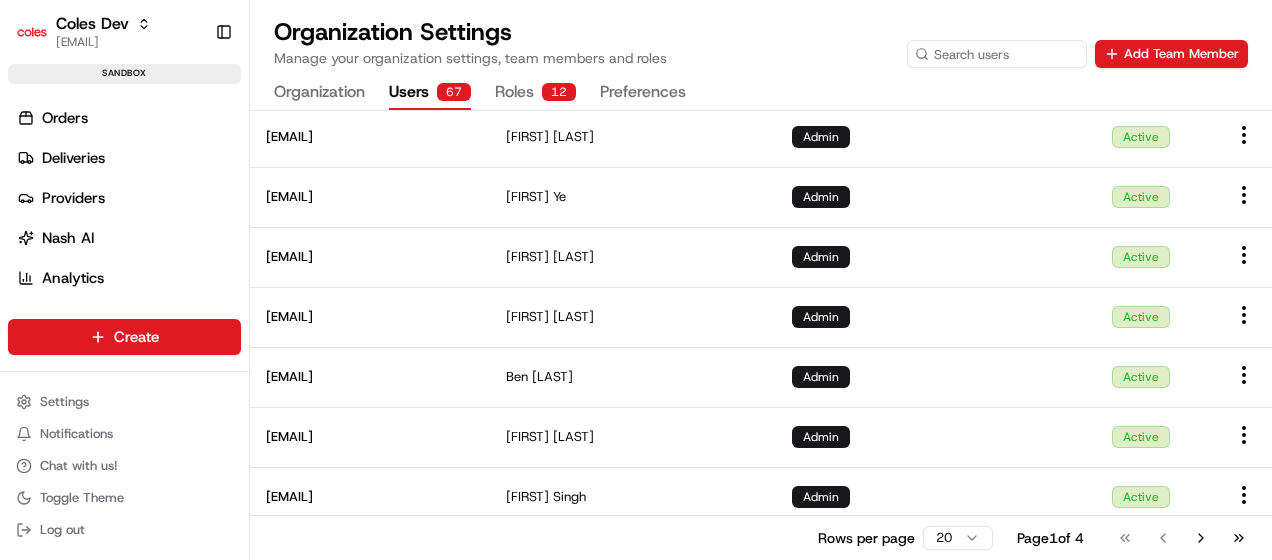 click on "Organization Settings Manage your organization settings, team members and roles Add Team Member" at bounding box center [761, 42] 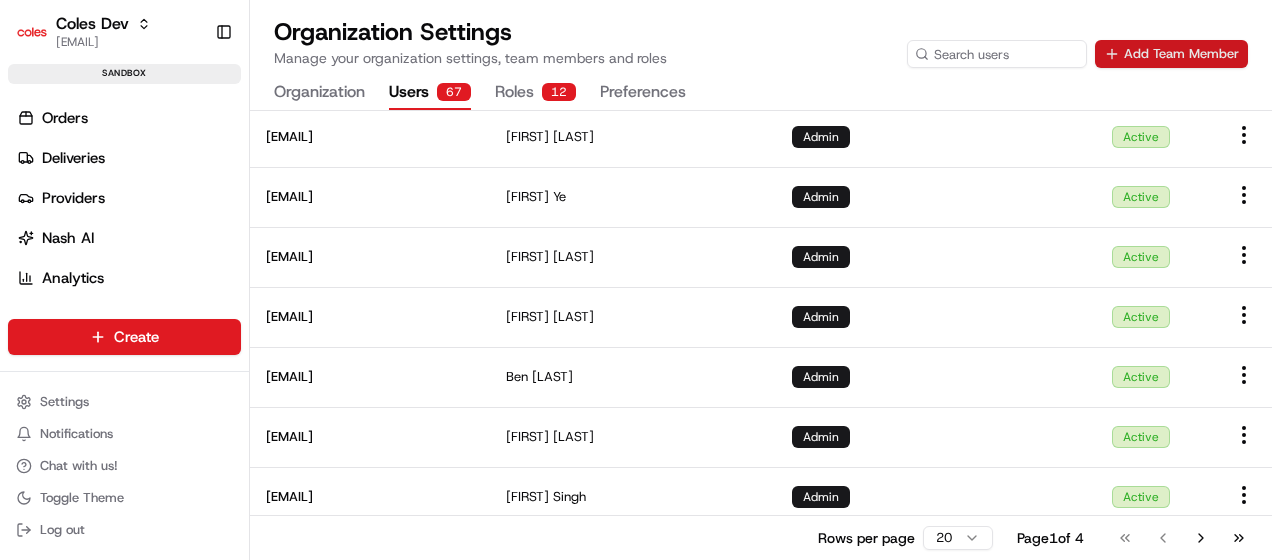 click on "Add Team Member" at bounding box center [1171, 54] 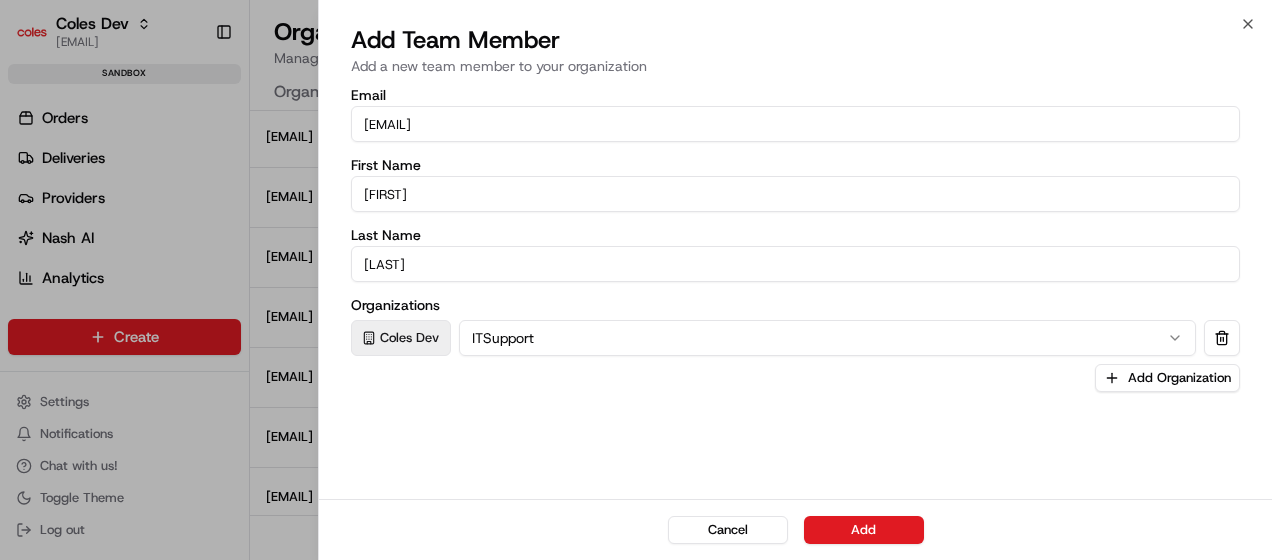 drag, startPoint x: 618, startPoint y: 116, endPoint x: 109, endPoint y: 105, distance: 509.11884 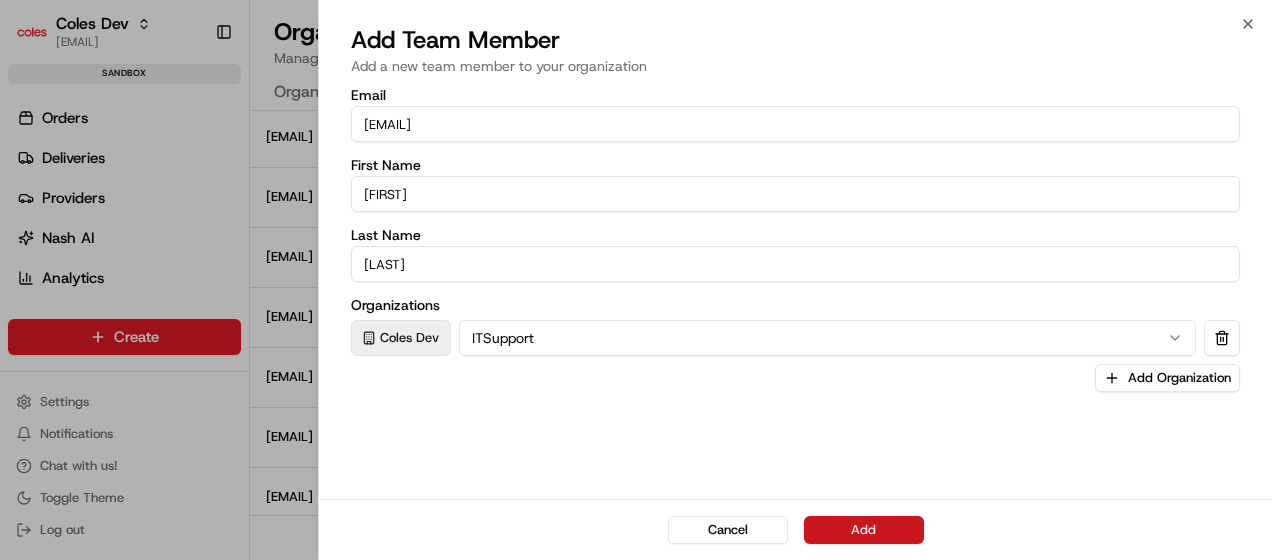 type on "[LAST]" 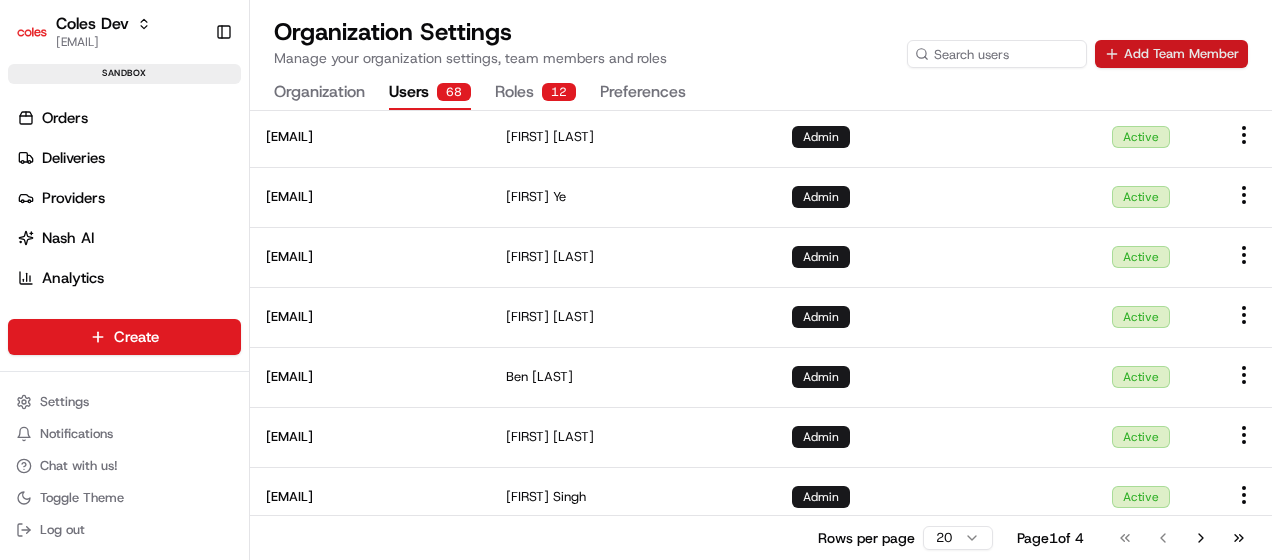click on "Add Team Member" at bounding box center (1171, 54) 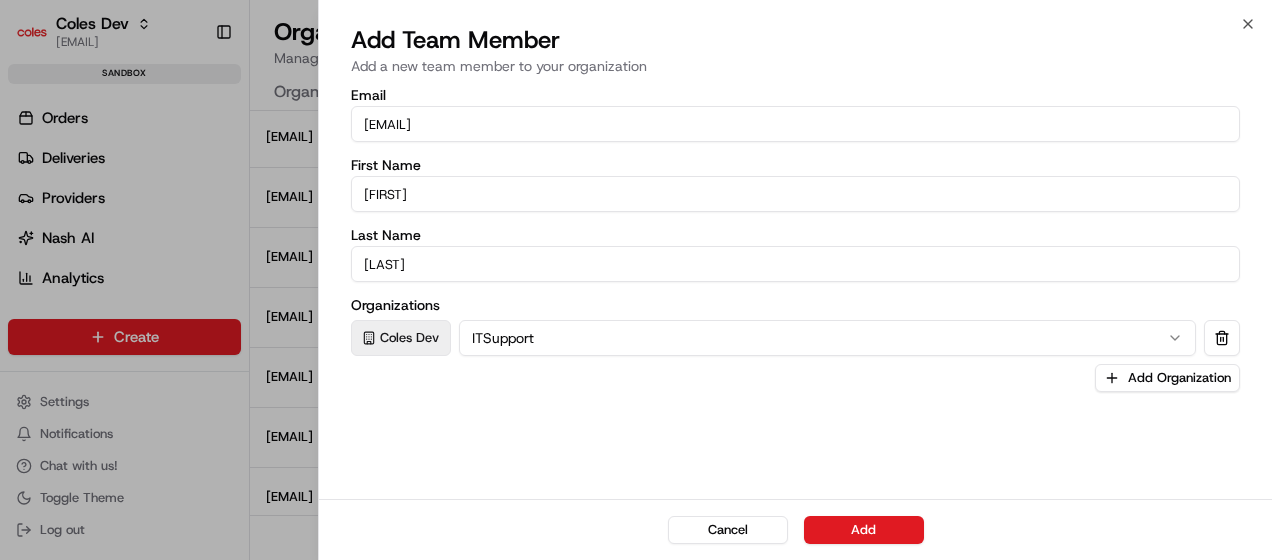drag, startPoint x: 712, startPoint y: 125, endPoint x: 248, endPoint y: 158, distance: 465.172 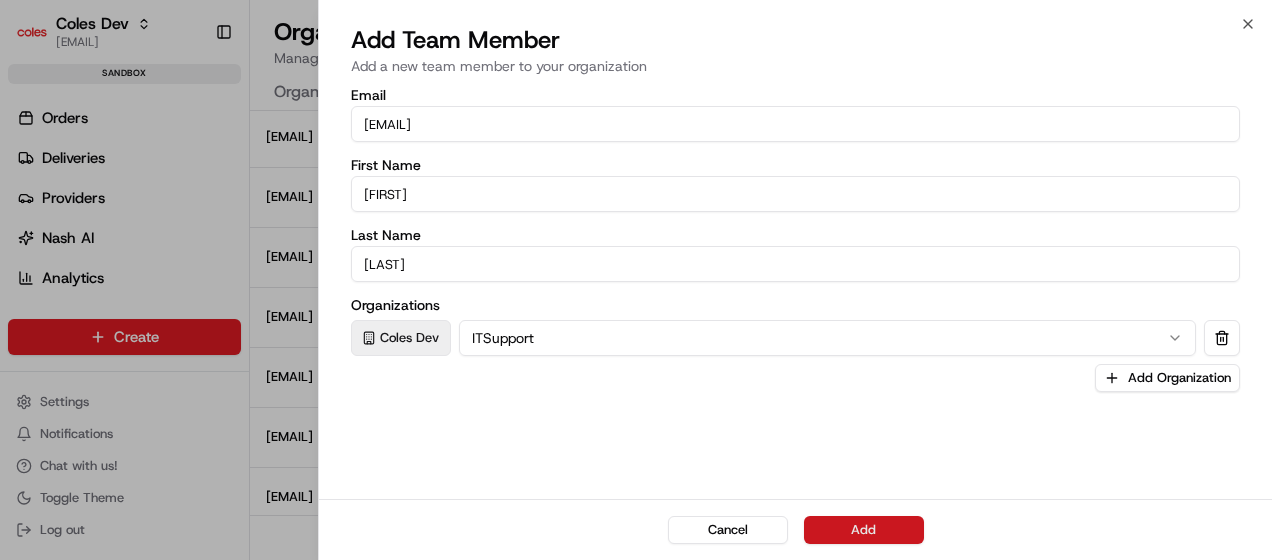type on "[LAST]" 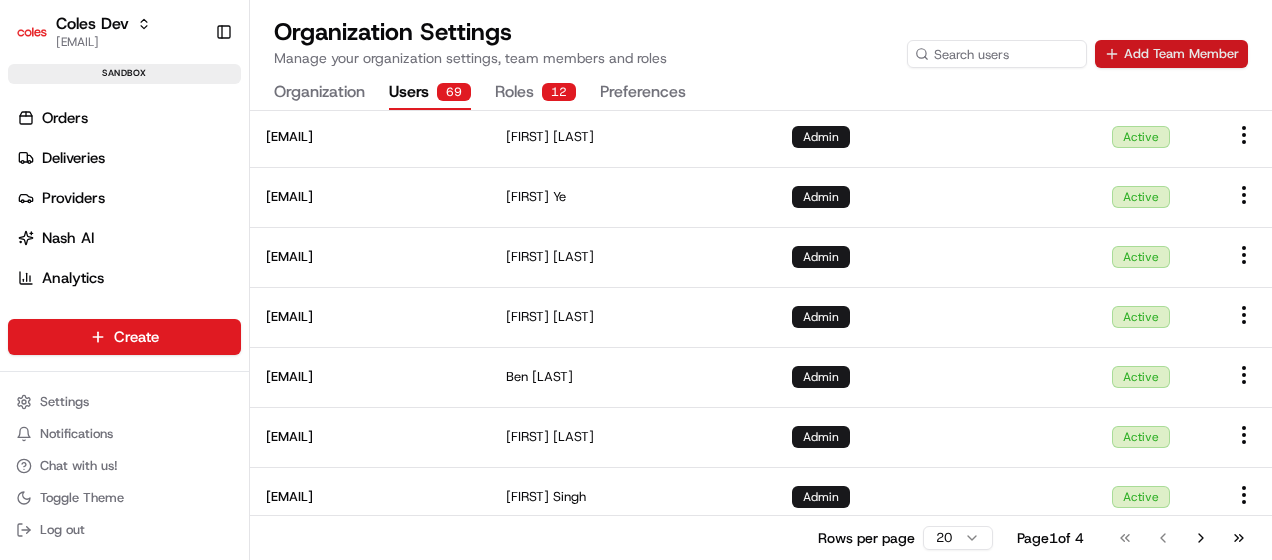 click on "Add Team Member" at bounding box center (1171, 54) 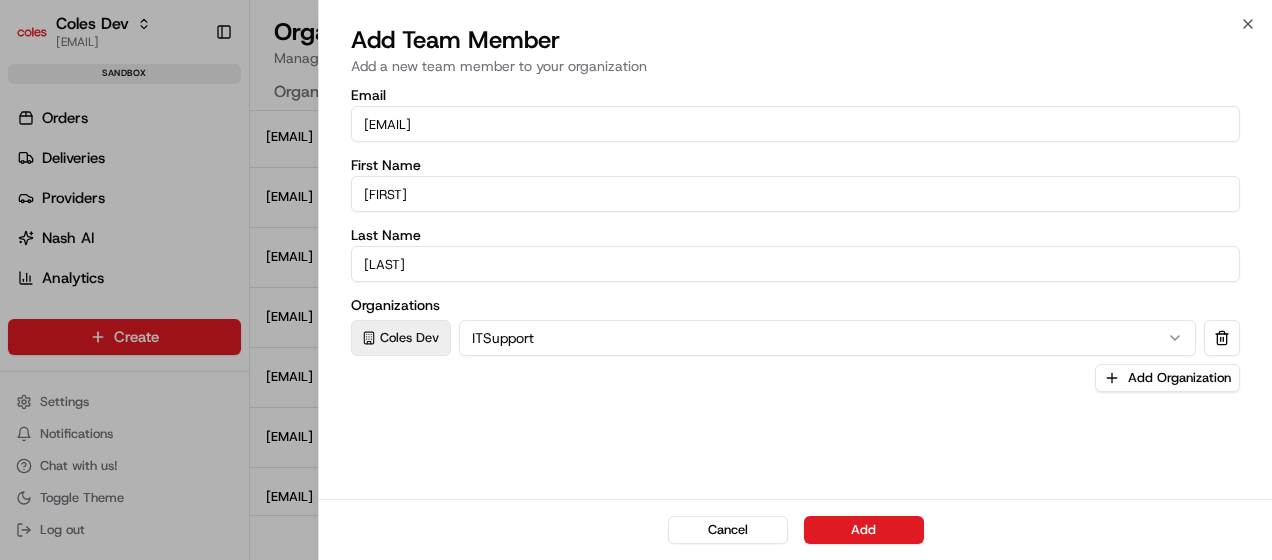drag, startPoint x: 552, startPoint y: 128, endPoint x: 238, endPoint y: 99, distance: 315.33633 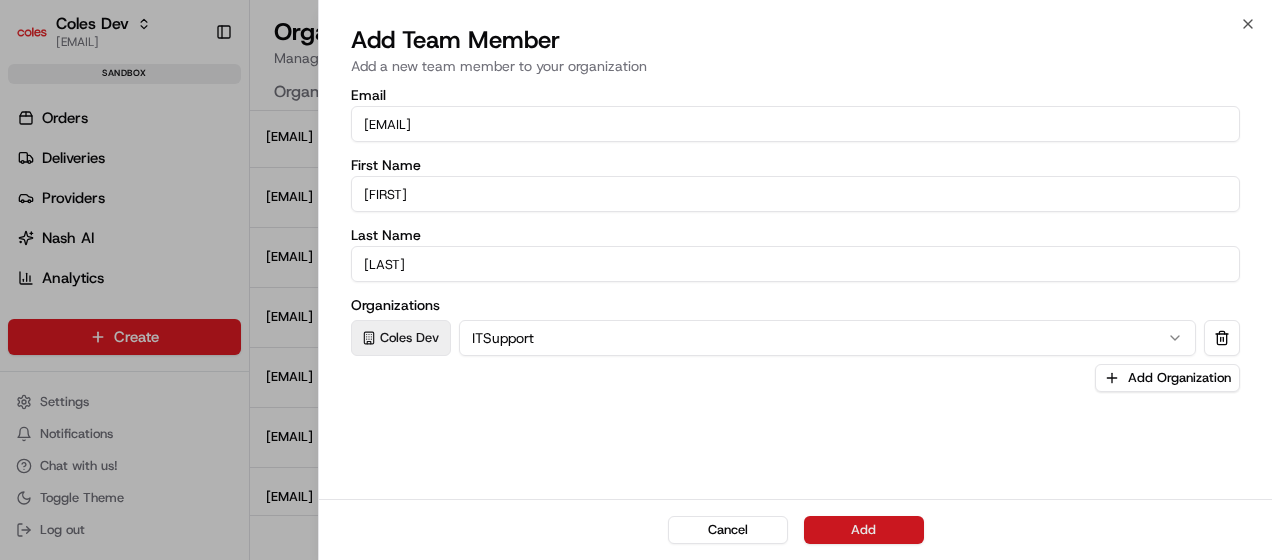 click on "Add" at bounding box center (864, 530) 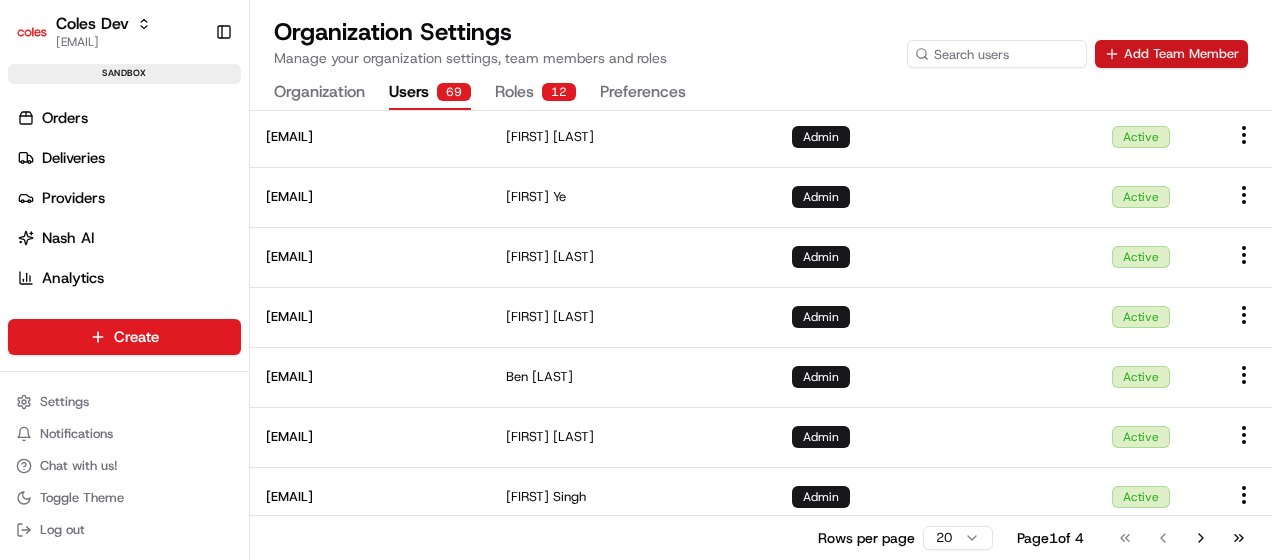 click on "Add Team Member" at bounding box center (1171, 54) 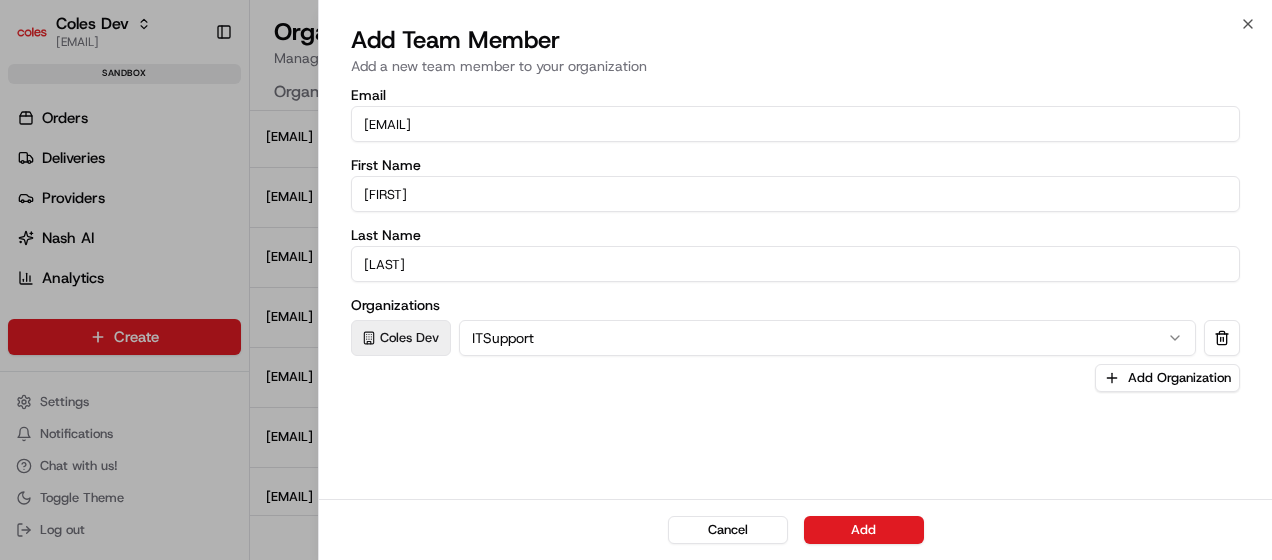 drag, startPoint x: 562, startPoint y: 123, endPoint x: 236, endPoint y: 98, distance: 326.95718 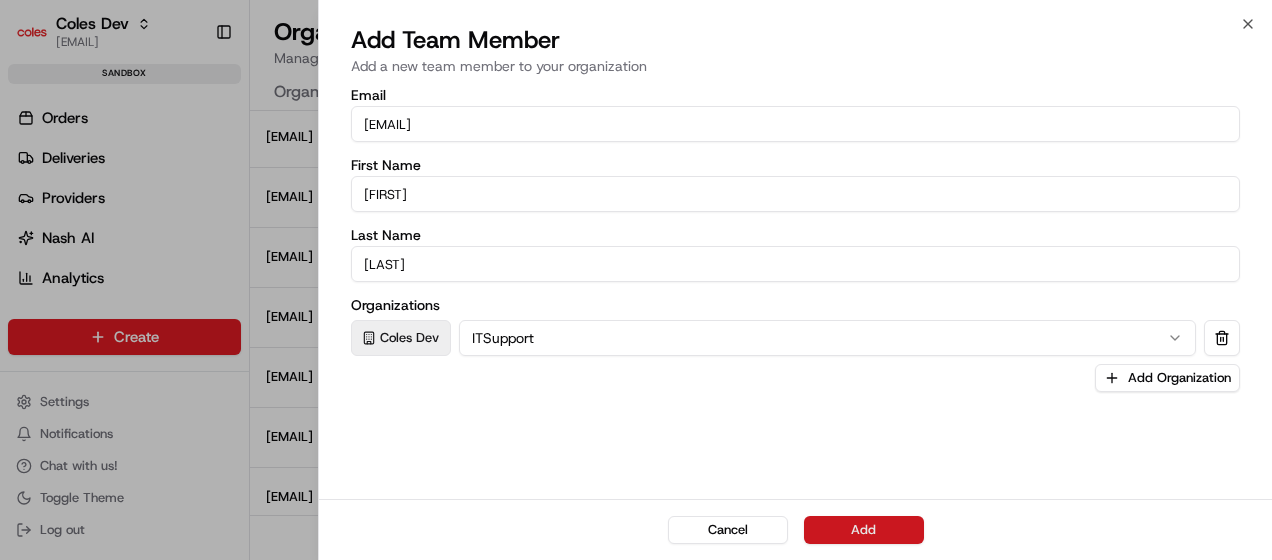 type on "[LAST]" 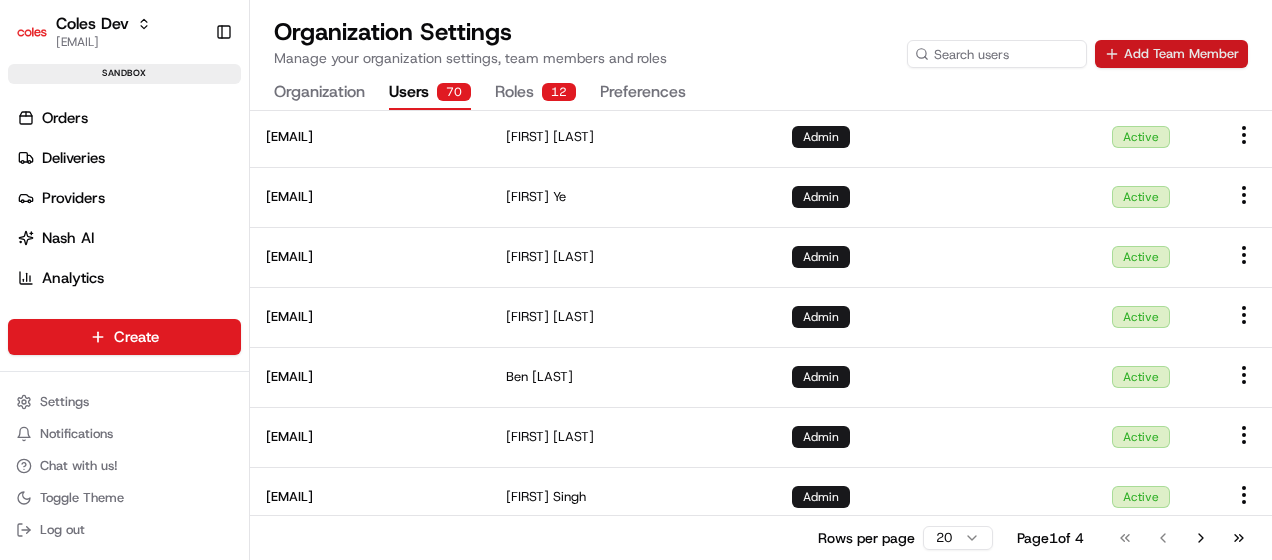 click on "Add Team Member" at bounding box center [1171, 54] 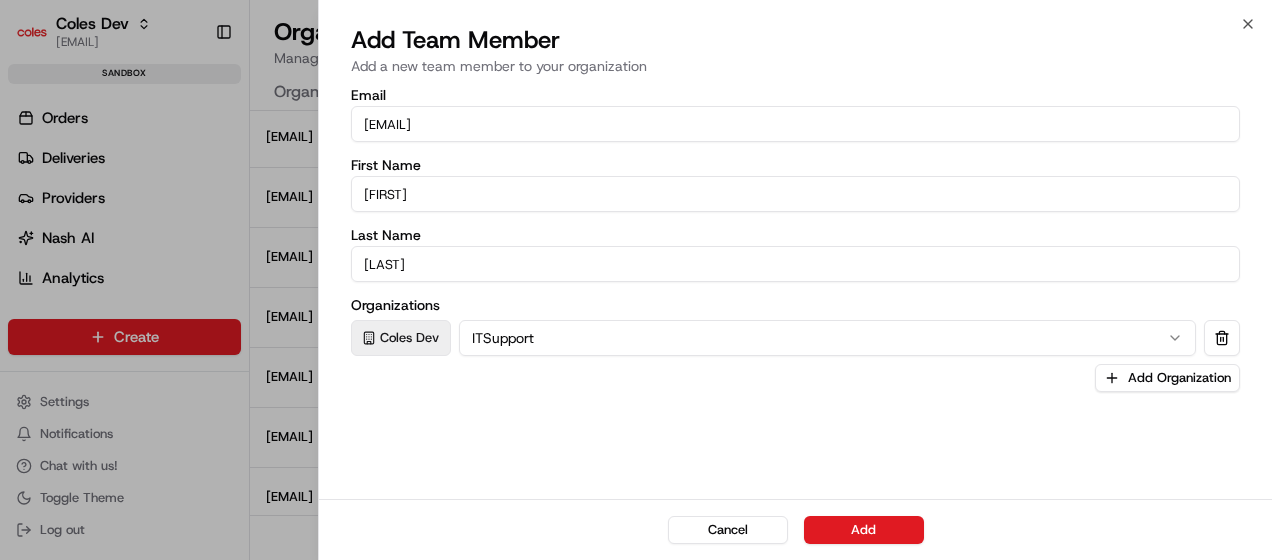 drag, startPoint x: 540, startPoint y: 122, endPoint x: 171, endPoint y: 101, distance: 369.59708 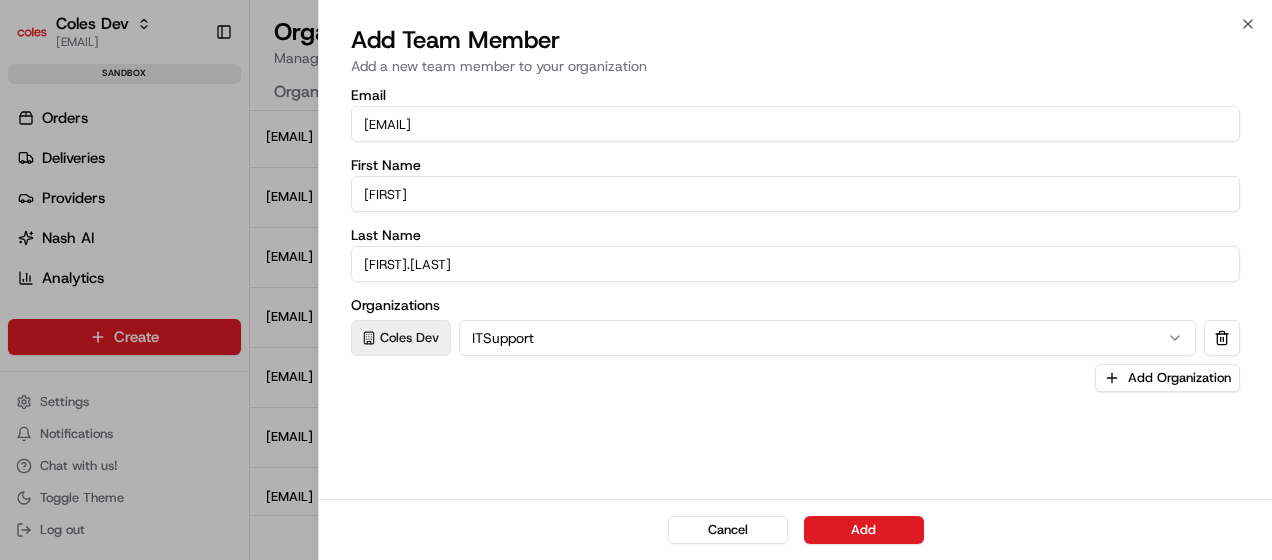 type on "[FIRST].[LAST]" 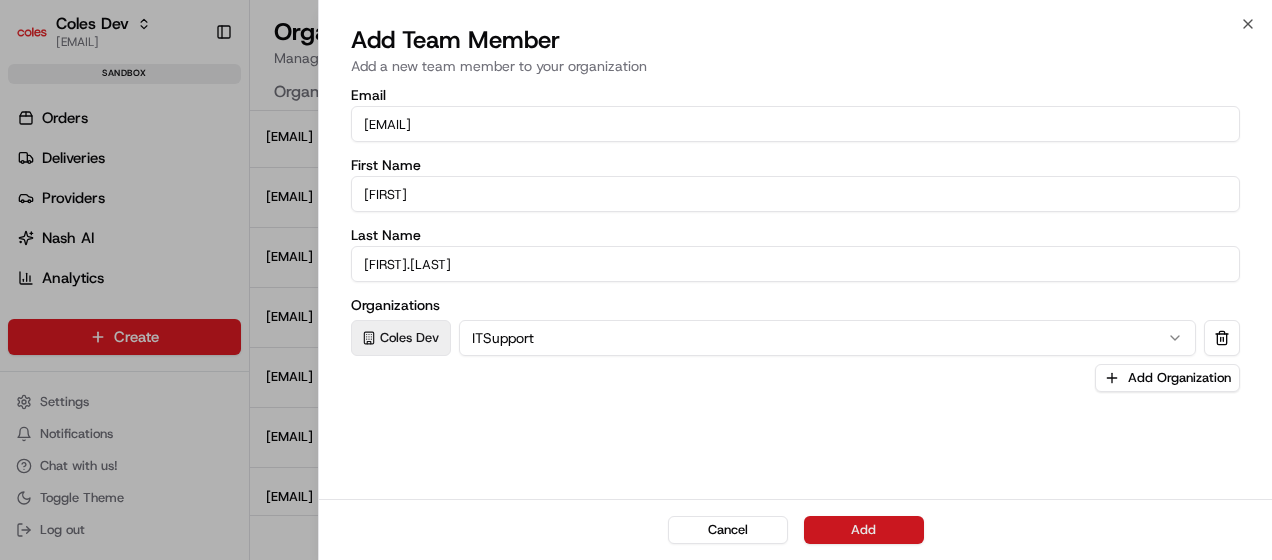 click on "Add" at bounding box center (864, 530) 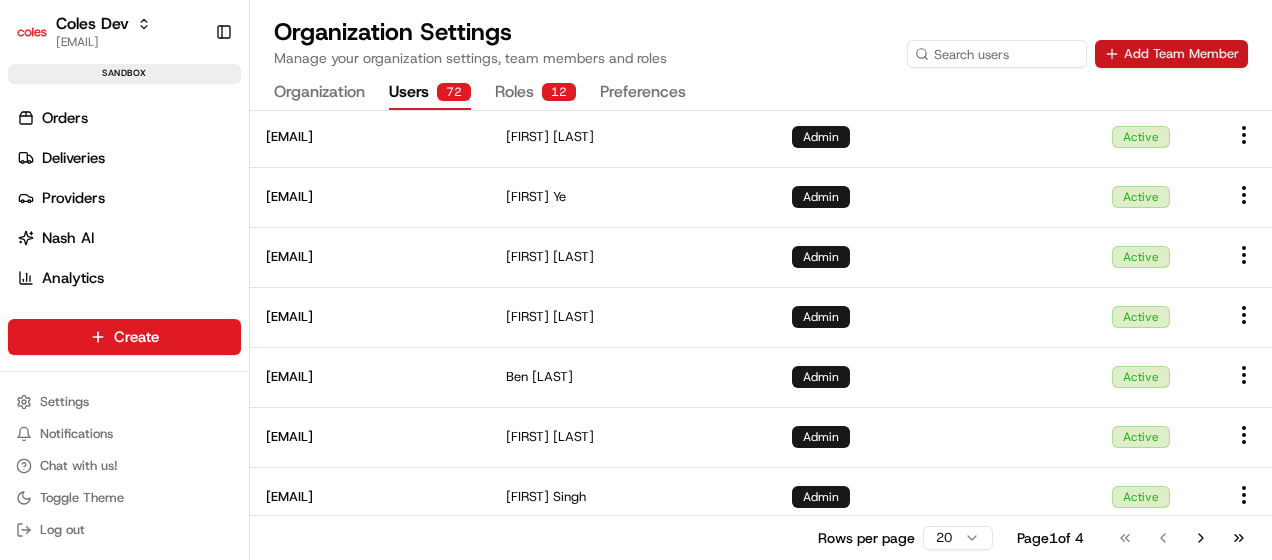 click on "Add Team Member" at bounding box center (1171, 54) 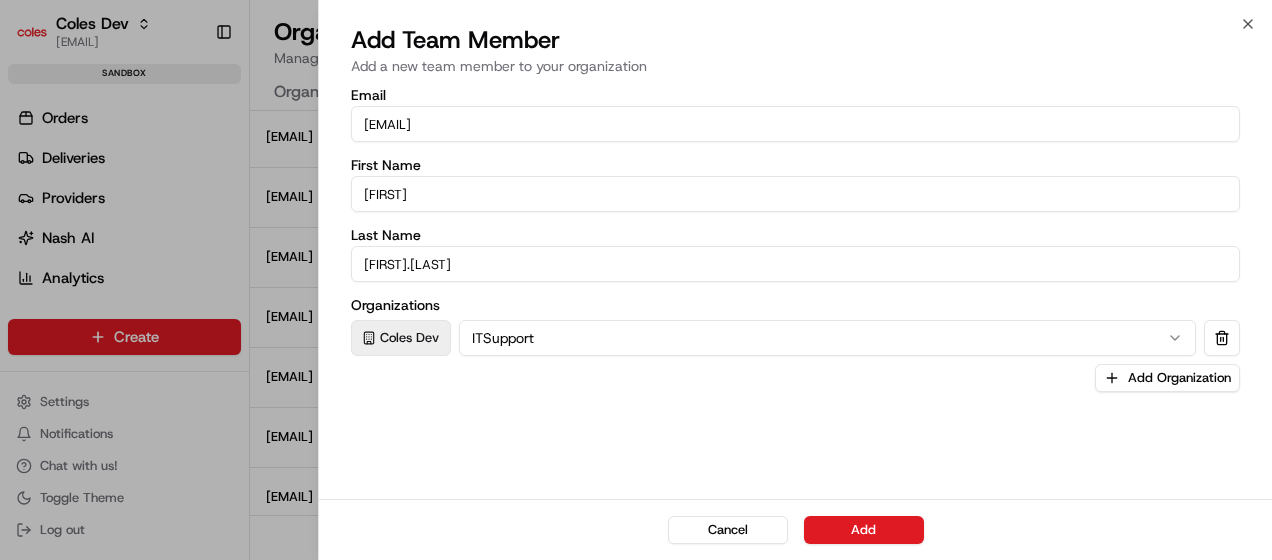 drag, startPoint x: 613, startPoint y: 116, endPoint x: 176, endPoint y: 110, distance: 437.0412 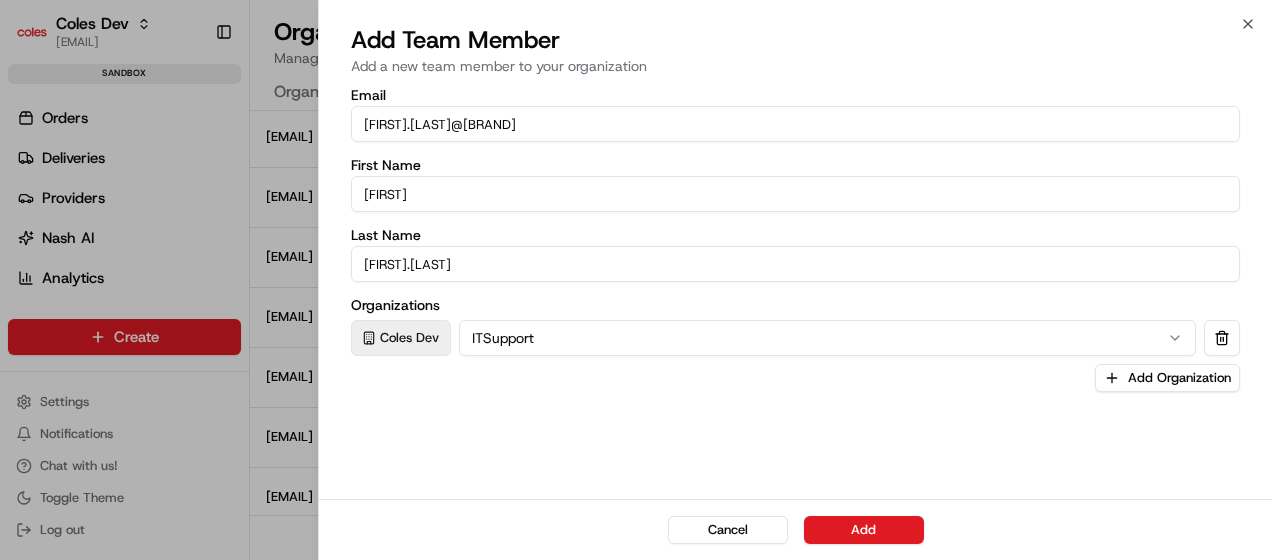 type on "[FIRST].[LAST]@[BRAND]" 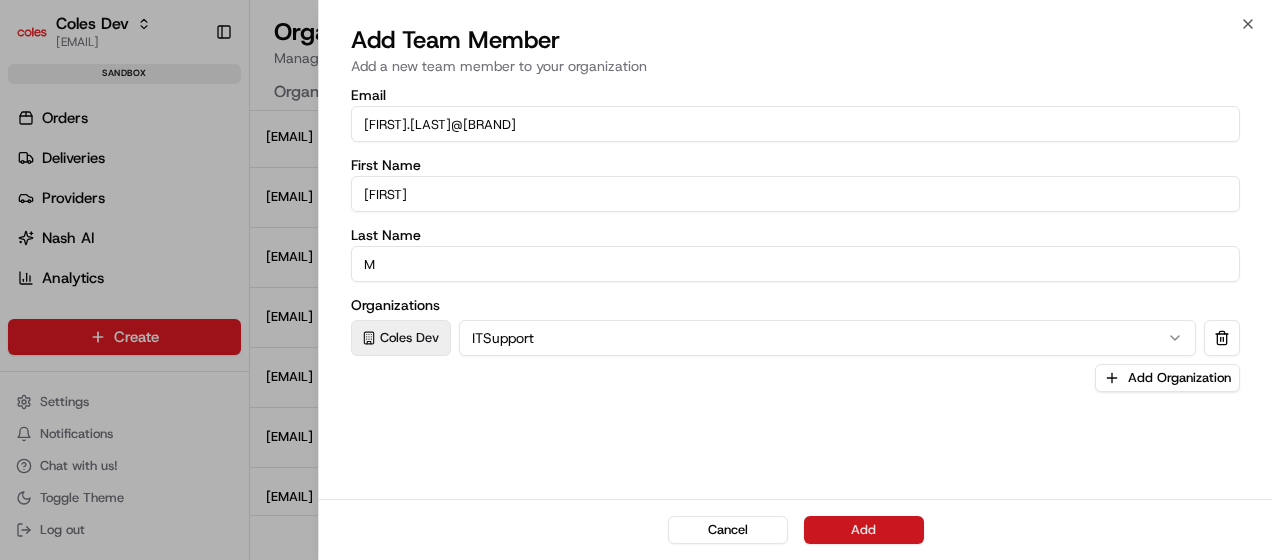 type on "M" 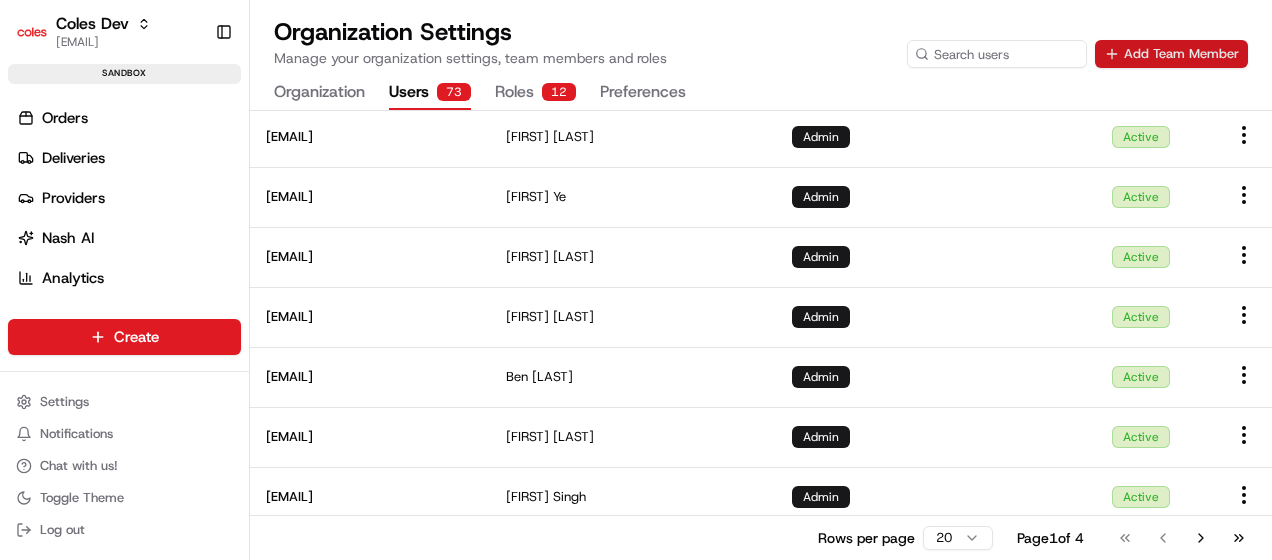 click on "Add Team Member" at bounding box center [1171, 54] 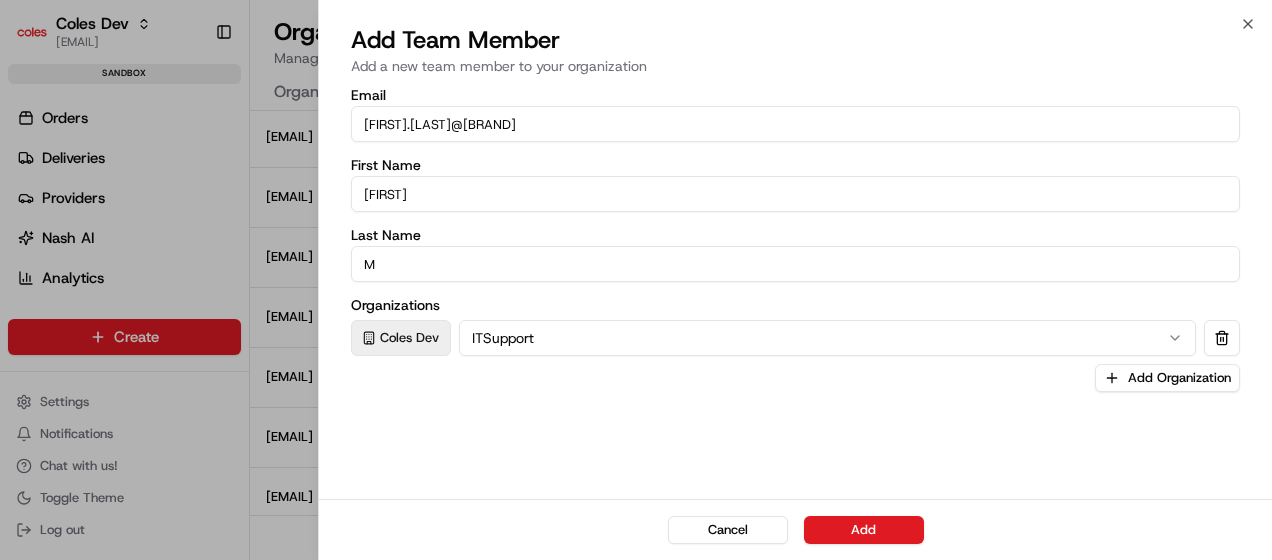 drag, startPoint x: 528, startPoint y: 130, endPoint x: 207, endPoint y: 125, distance: 321.03894 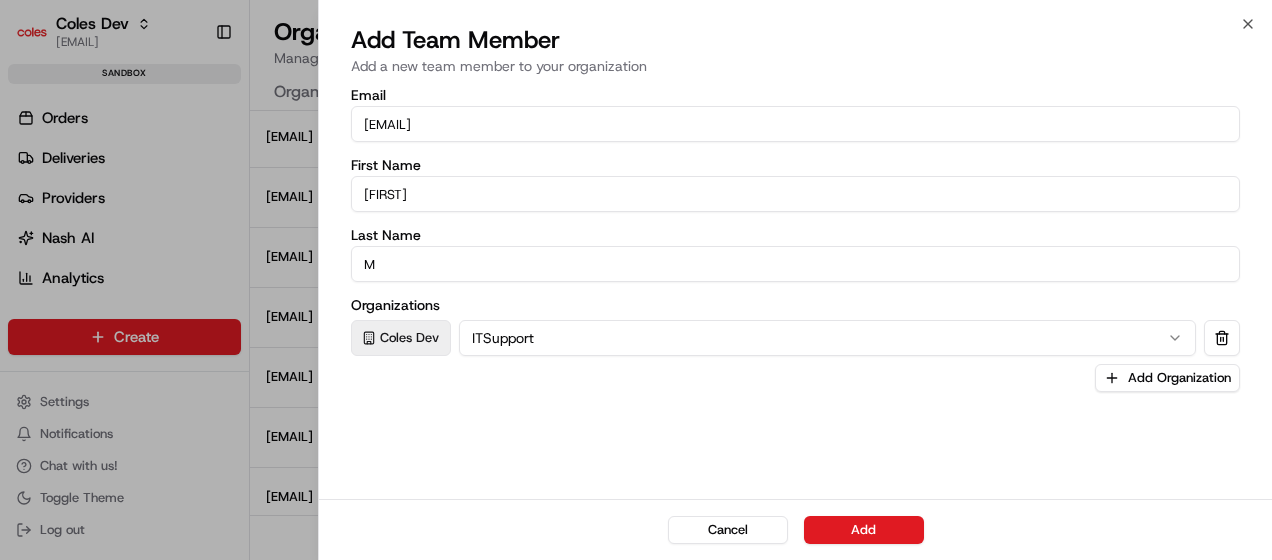 type on "[EMAIL]" 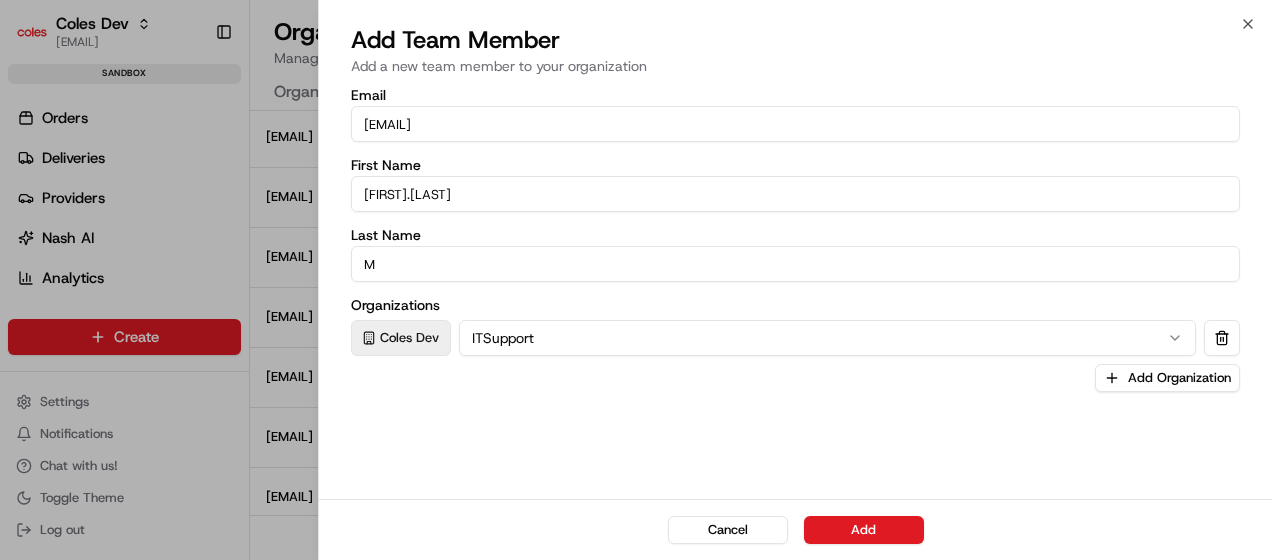 type 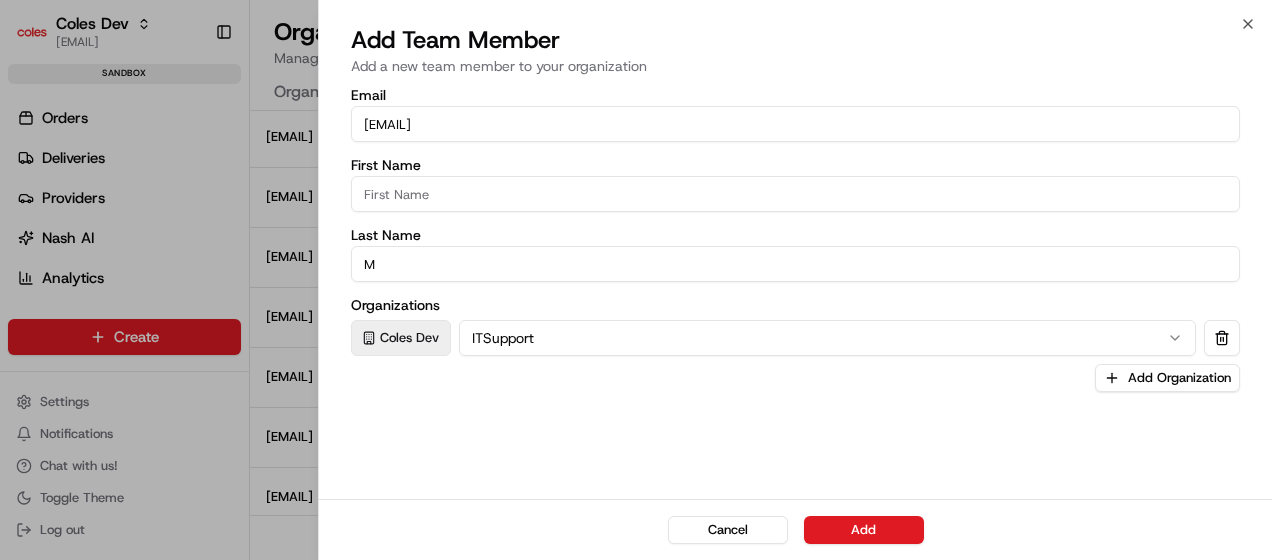 type 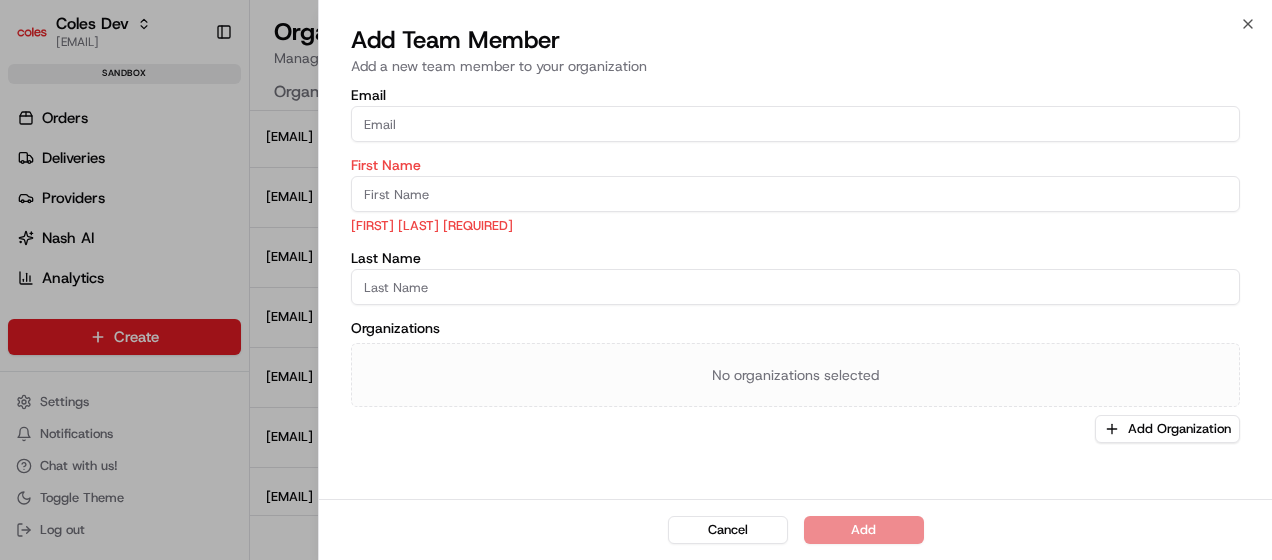 click at bounding box center (636, 280) 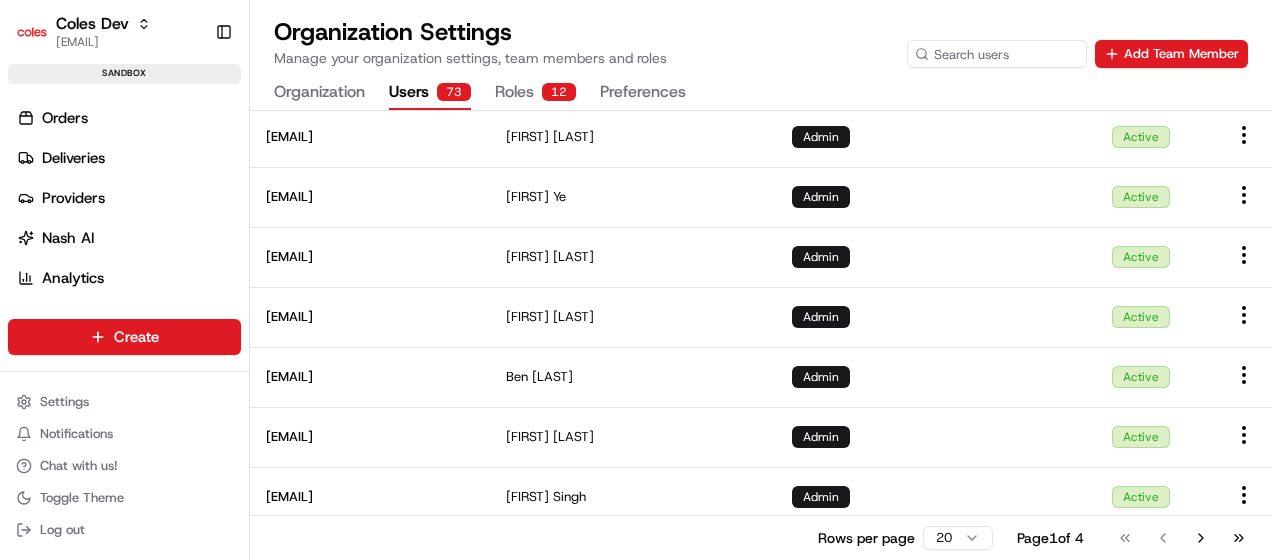 click on "Organization Settings Manage your organization settings, team members and roles Add Team Member" at bounding box center [761, 42] 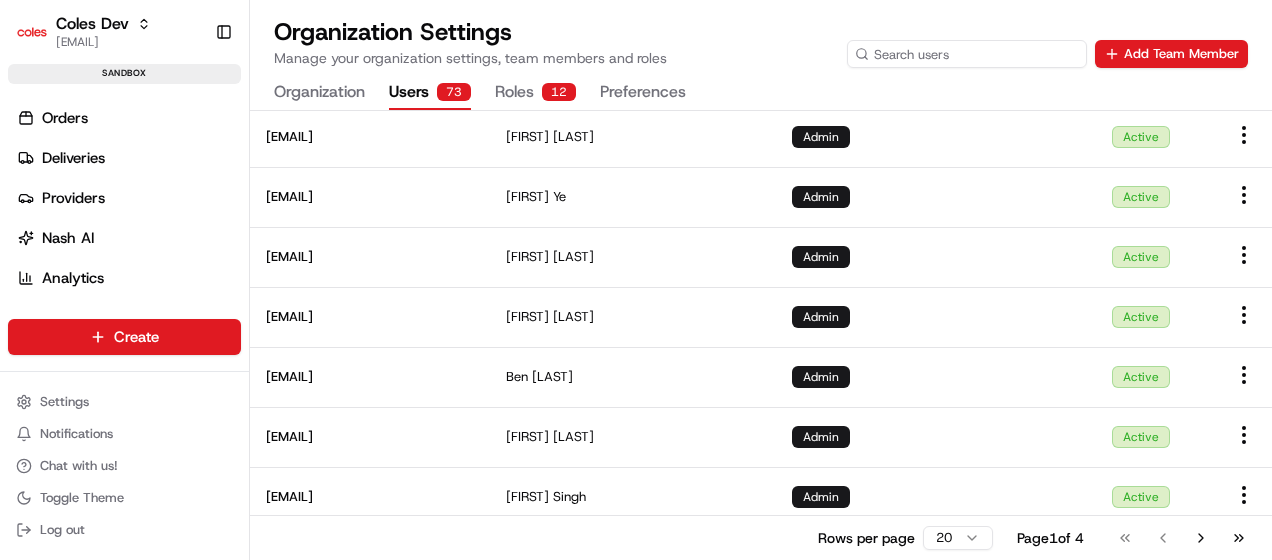 click at bounding box center (967, 54) 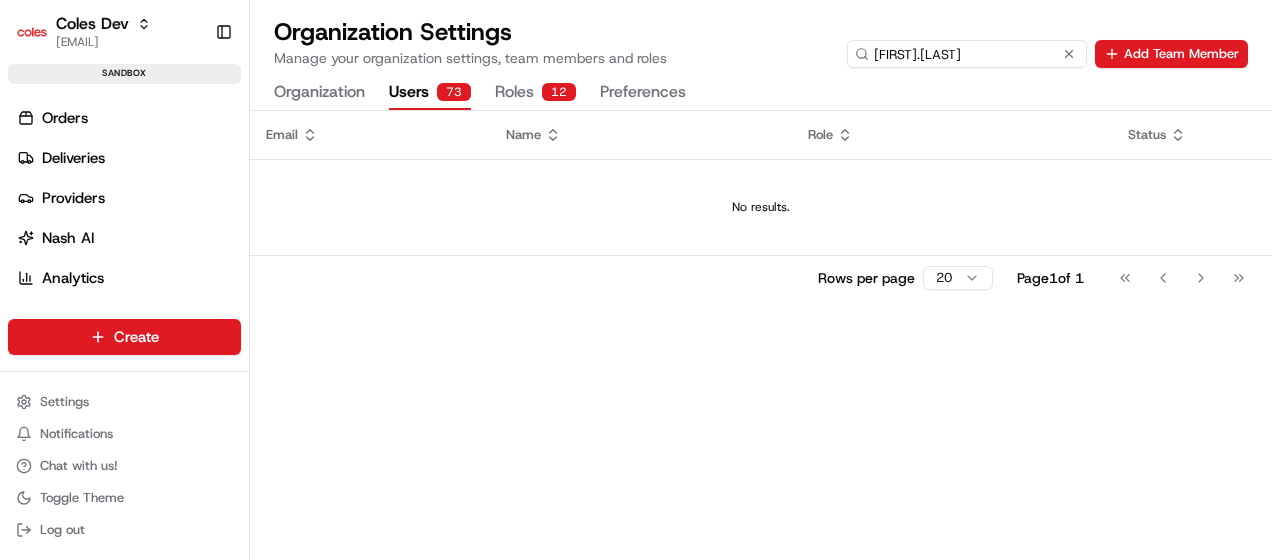 scroll, scrollTop: 0, scrollLeft: 0, axis: both 